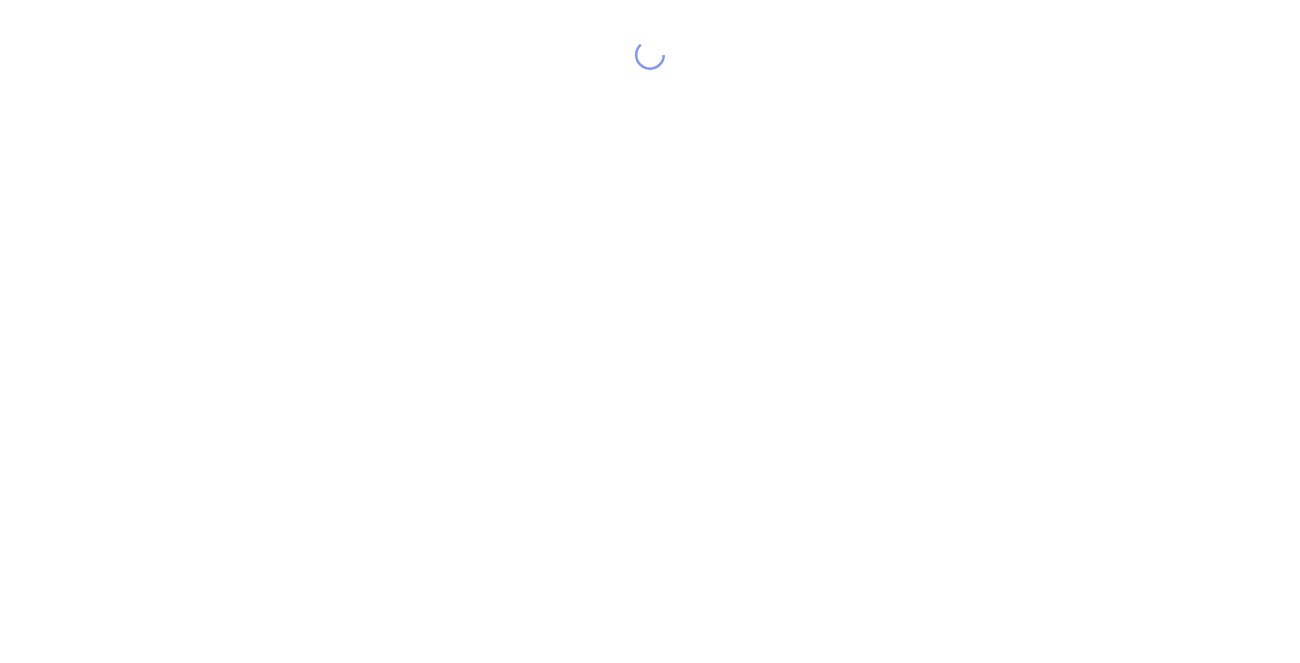 scroll, scrollTop: 0, scrollLeft: 0, axis: both 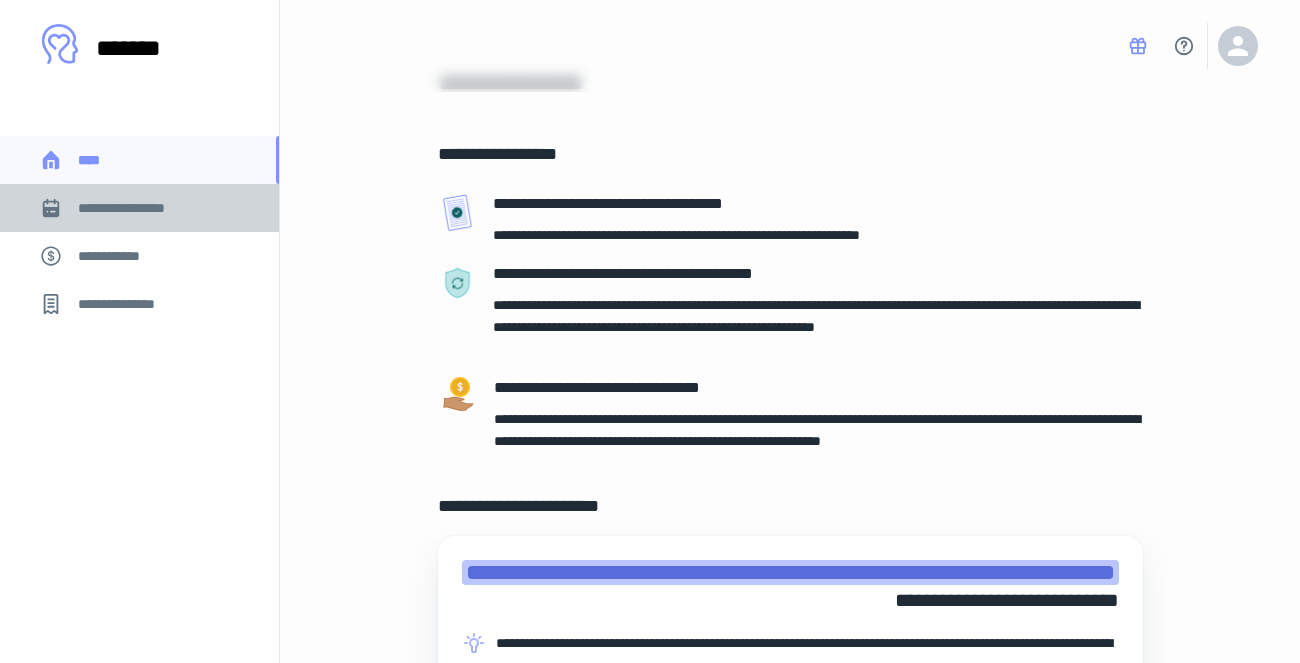 click on "**********" at bounding box center [139, 208] 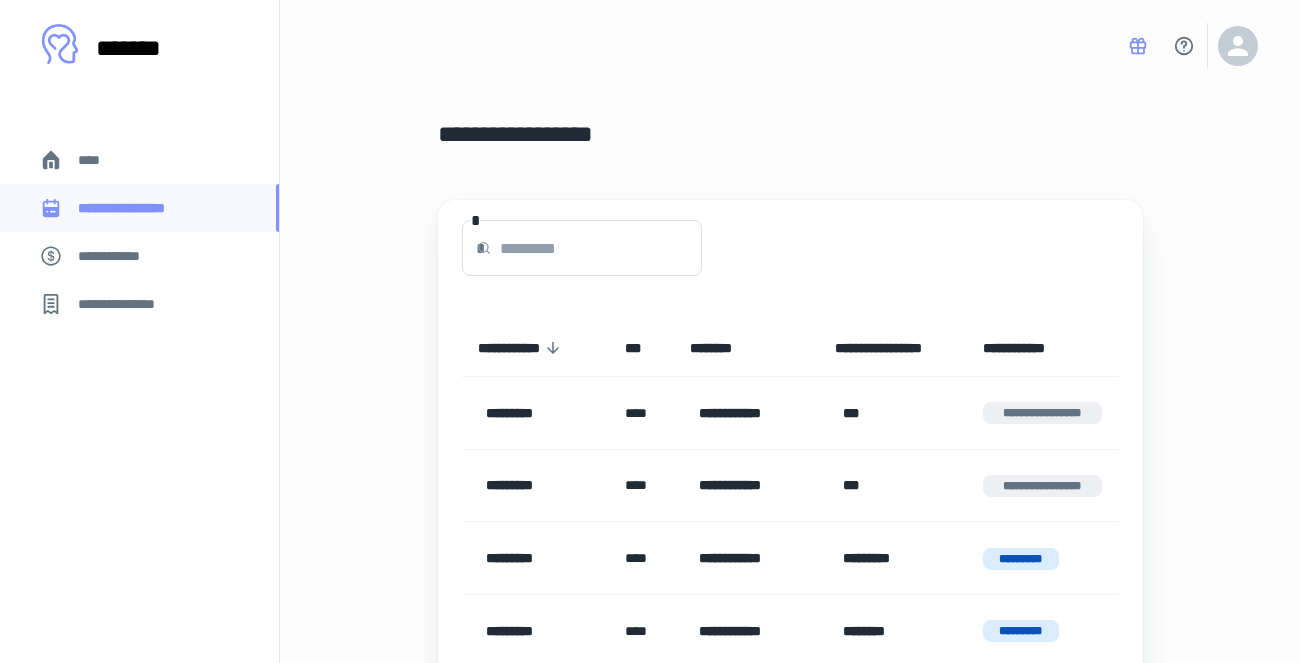 click on "**********" at bounding box center (139, 256) 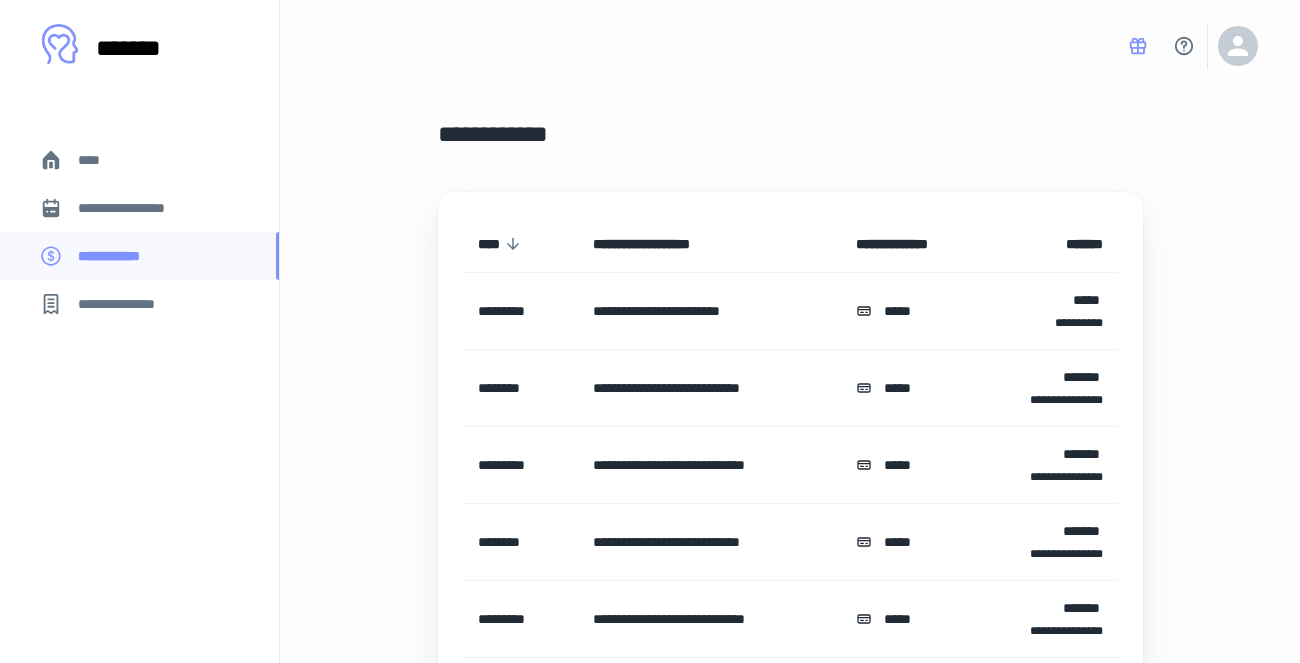 click on "**********" at bounding box center [127, 304] 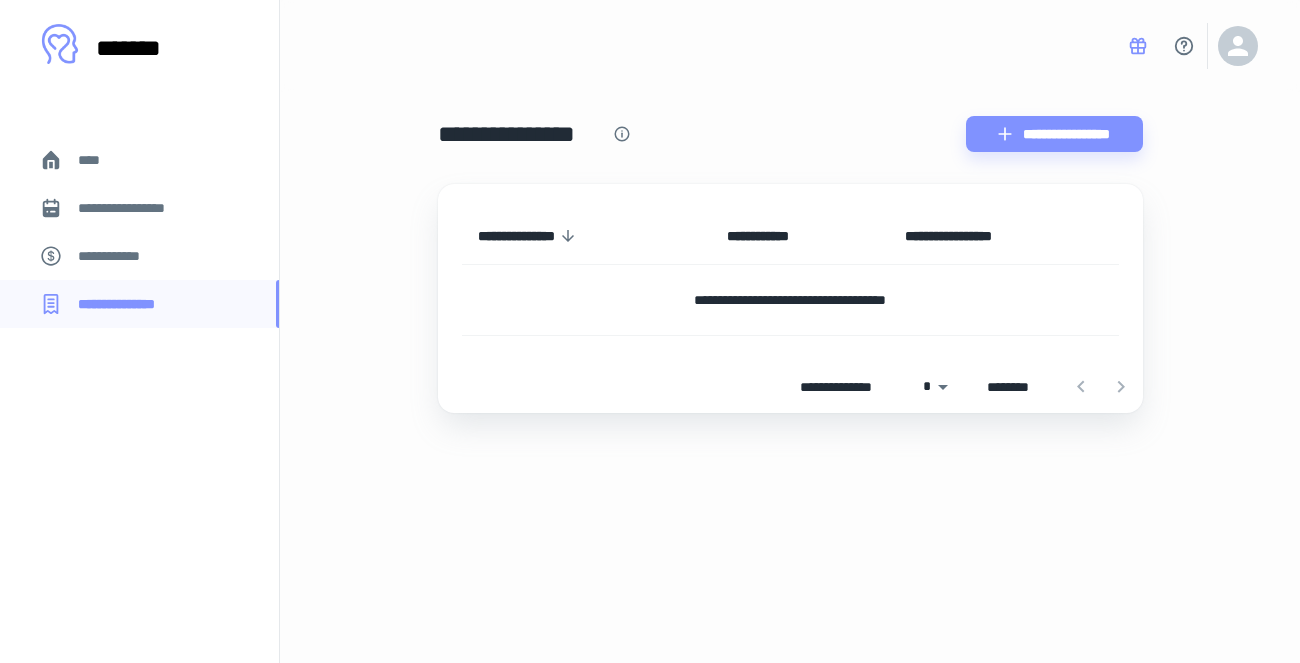 click on "*******" at bounding box center [149, 48] 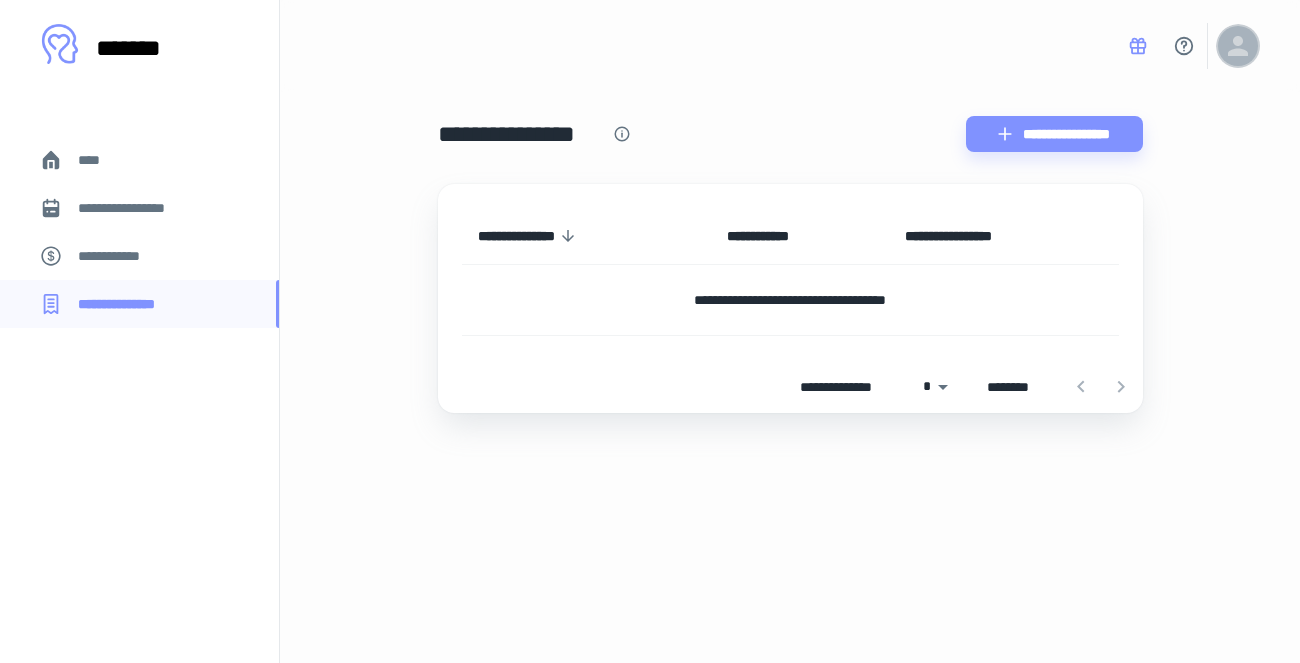 click 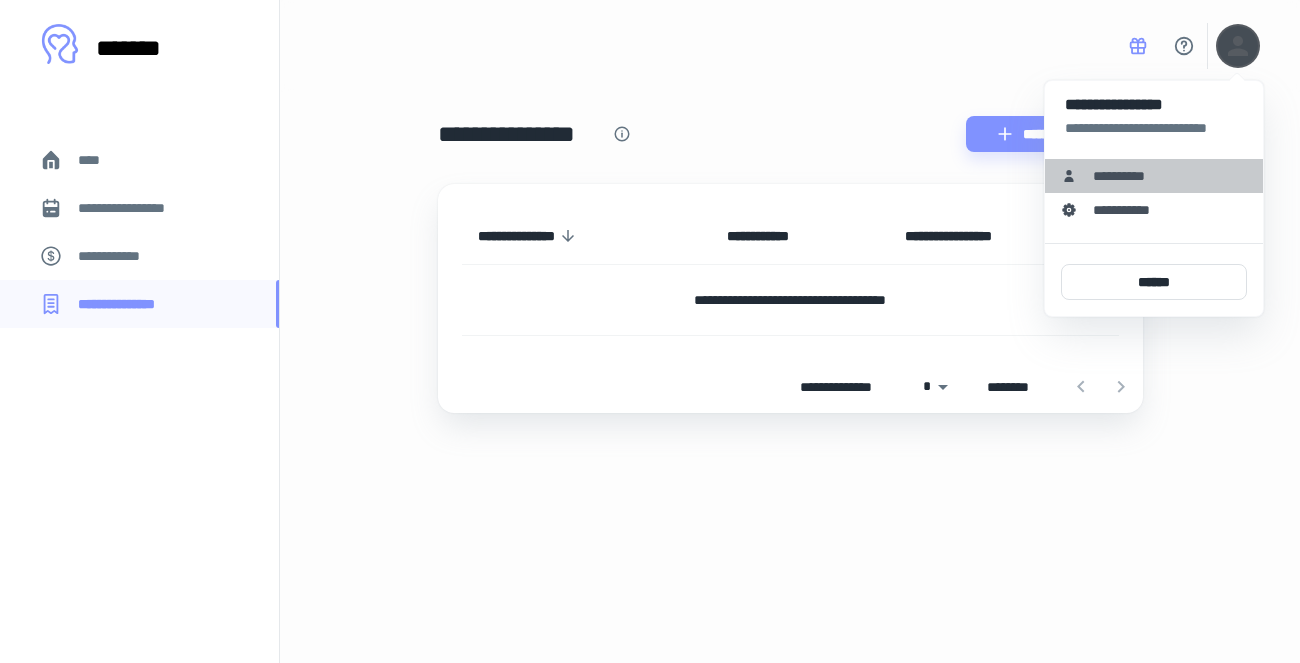click on "**********" at bounding box center (1126, 176) 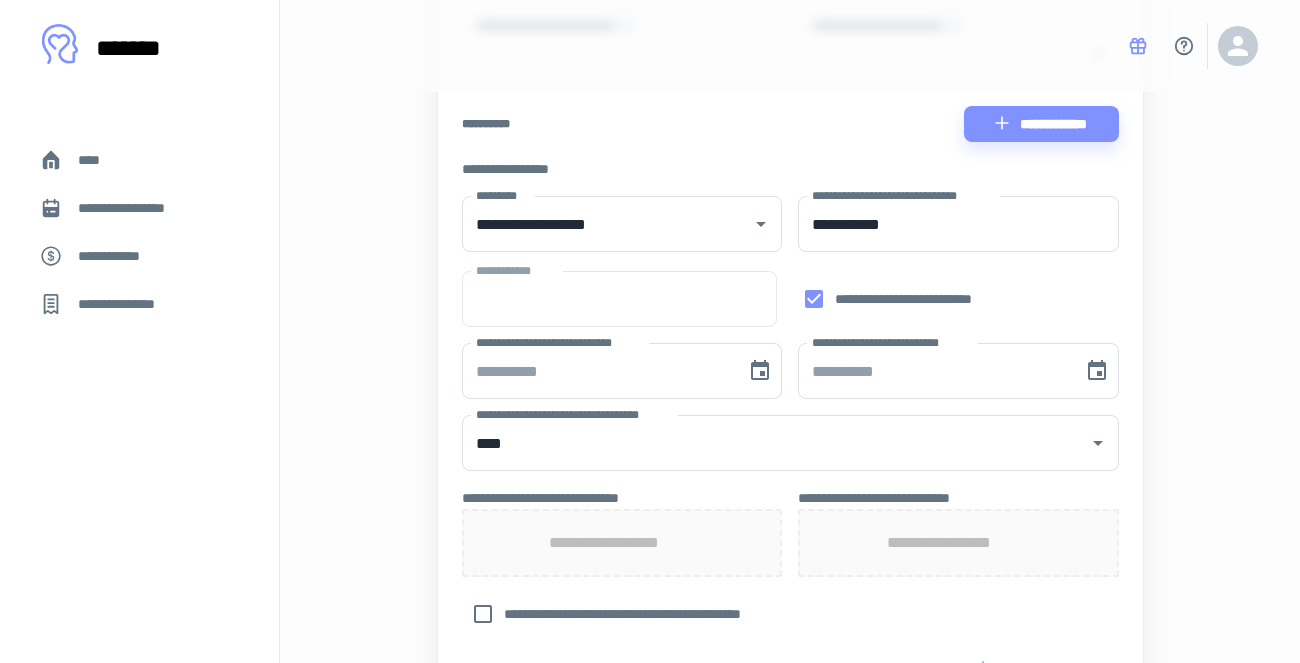 scroll, scrollTop: 0, scrollLeft: 0, axis: both 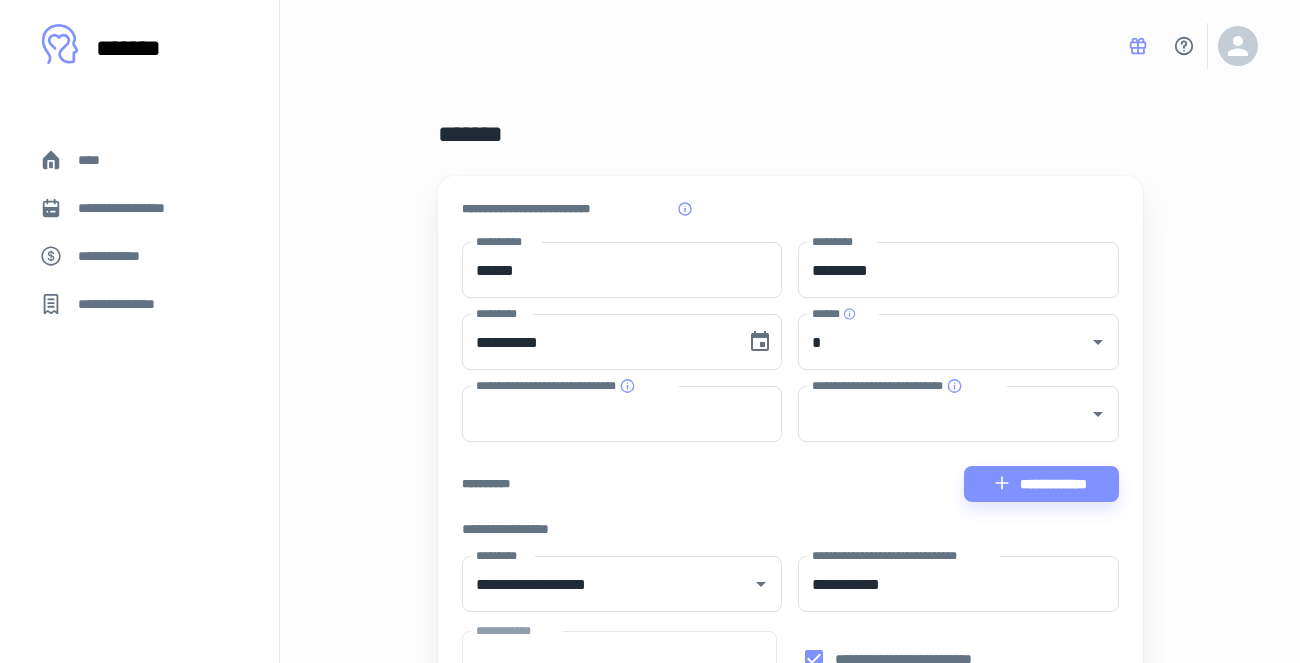 click on "****" at bounding box center (139, 160) 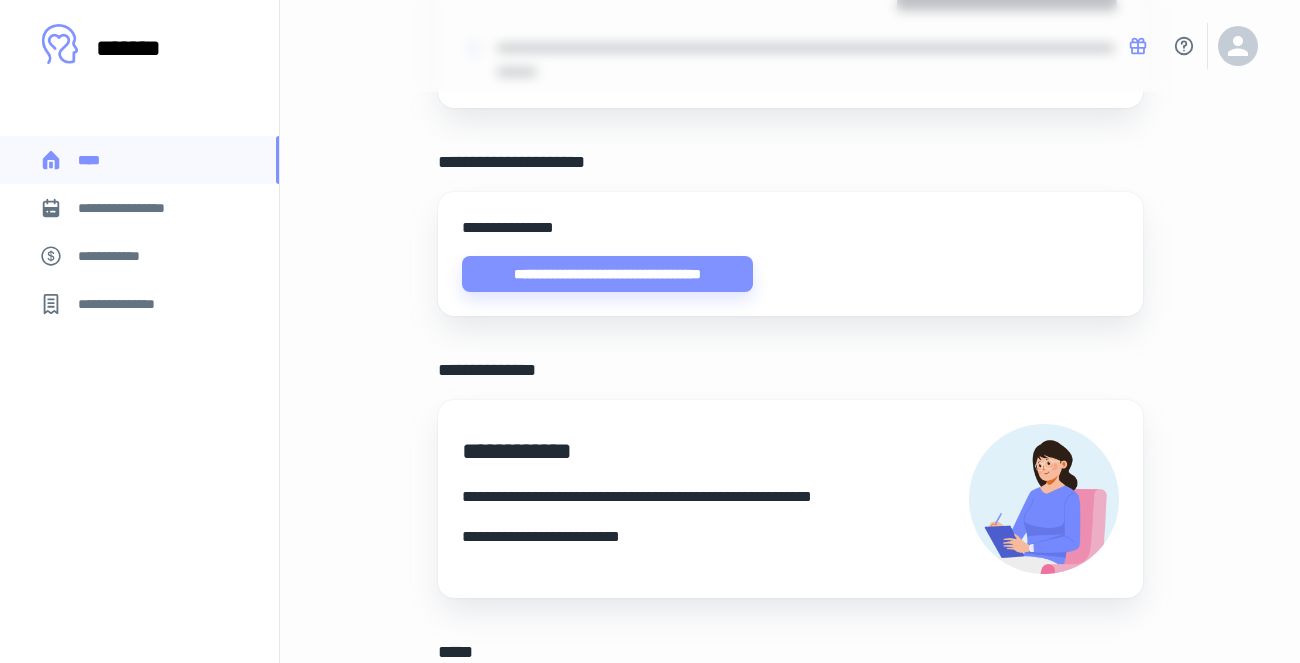 scroll, scrollTop: 630, scrollLeft: 0, axis: vertical 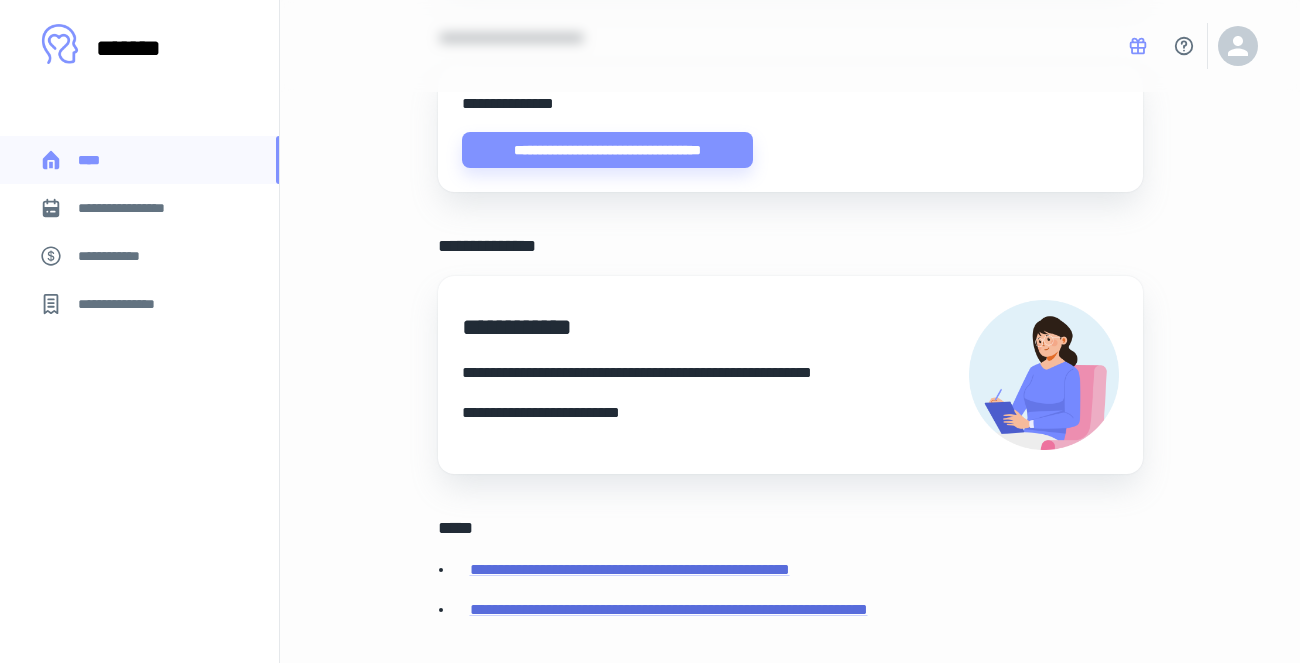 click at bounding box center (1187, 46) 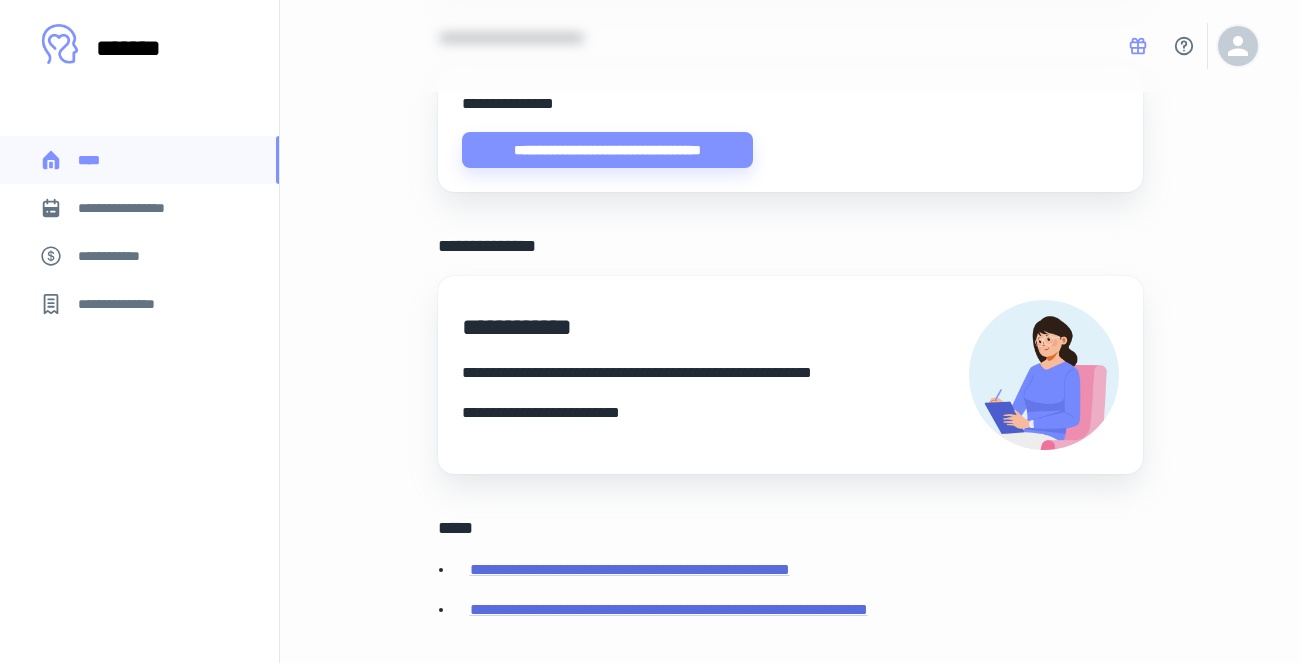 click 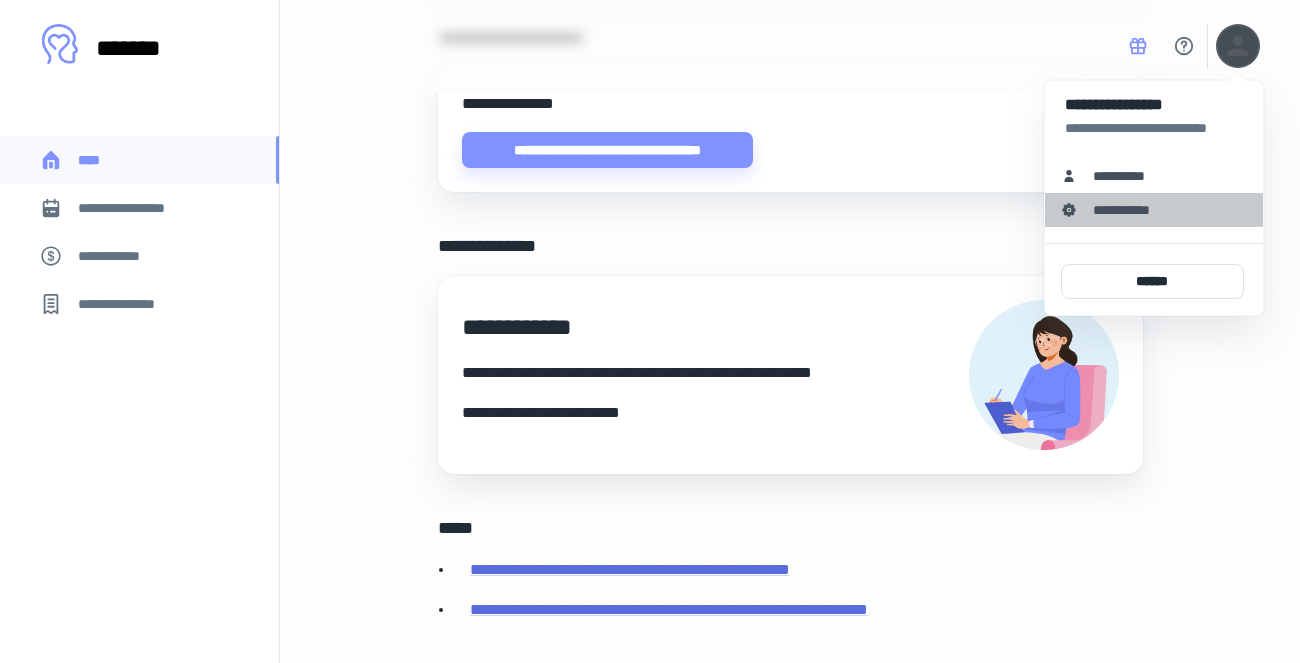 click on "**********" at bounding box center (1132, 210) 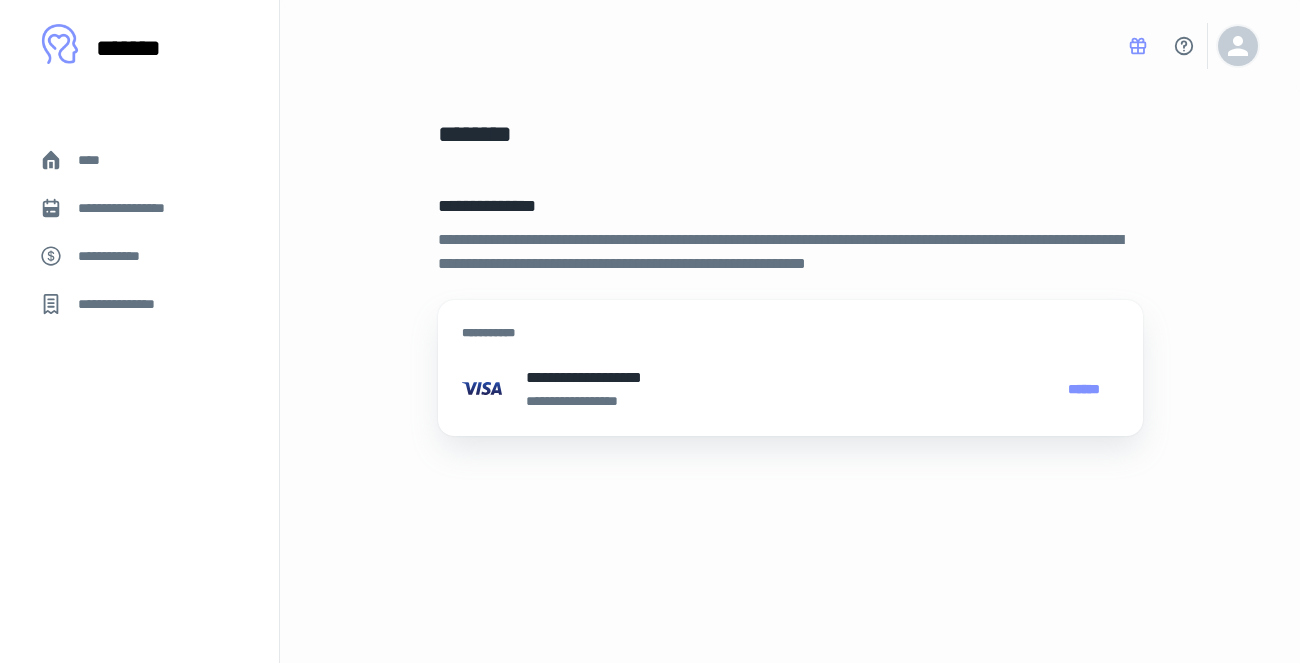 click 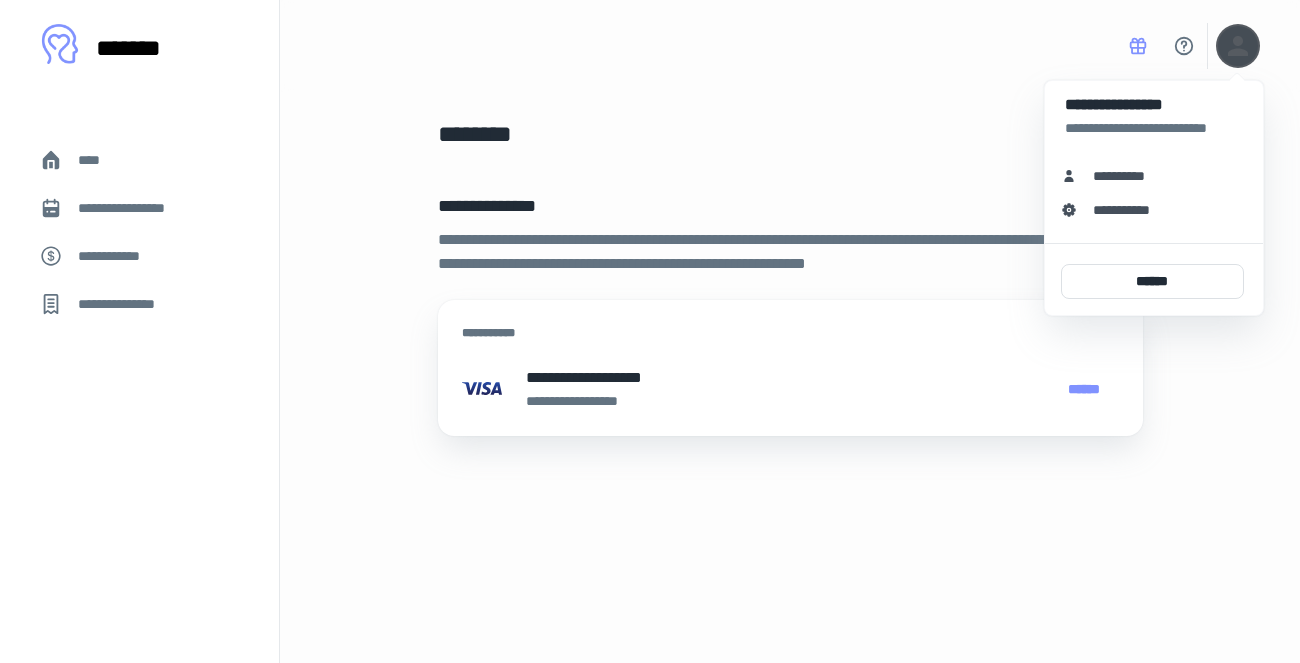 click at bounding box center [650, 331] 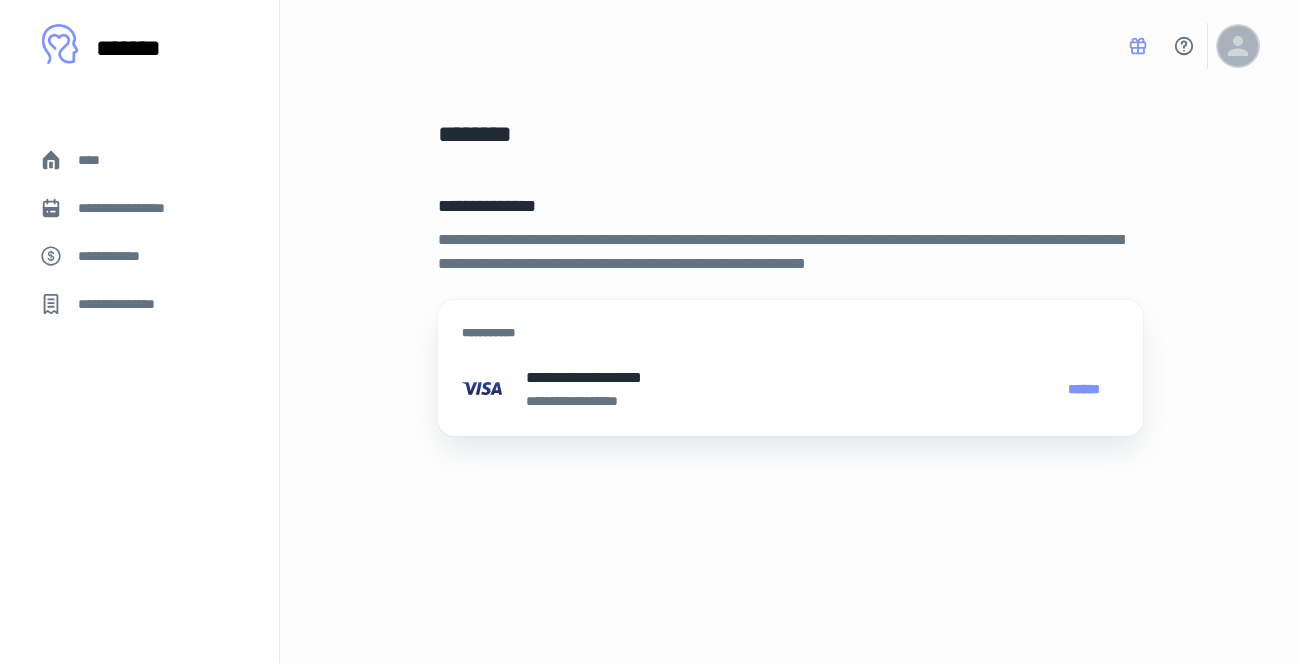 click 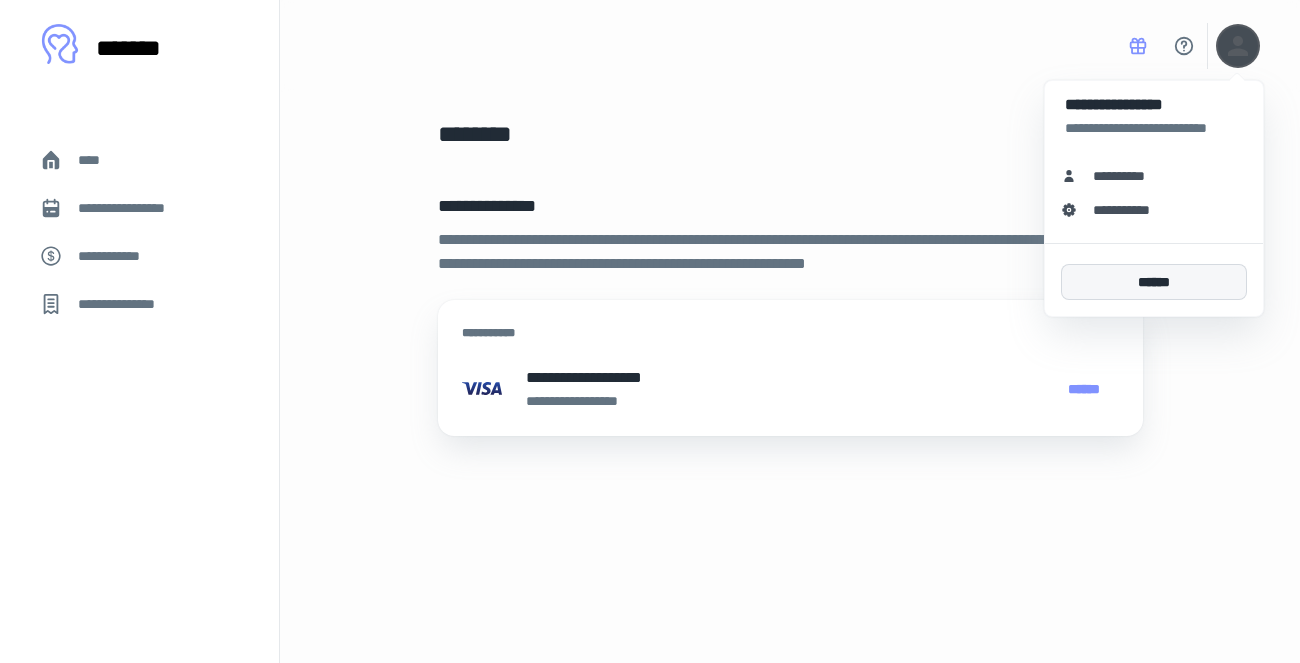 click on "******" at bounding box center (1154, 282) 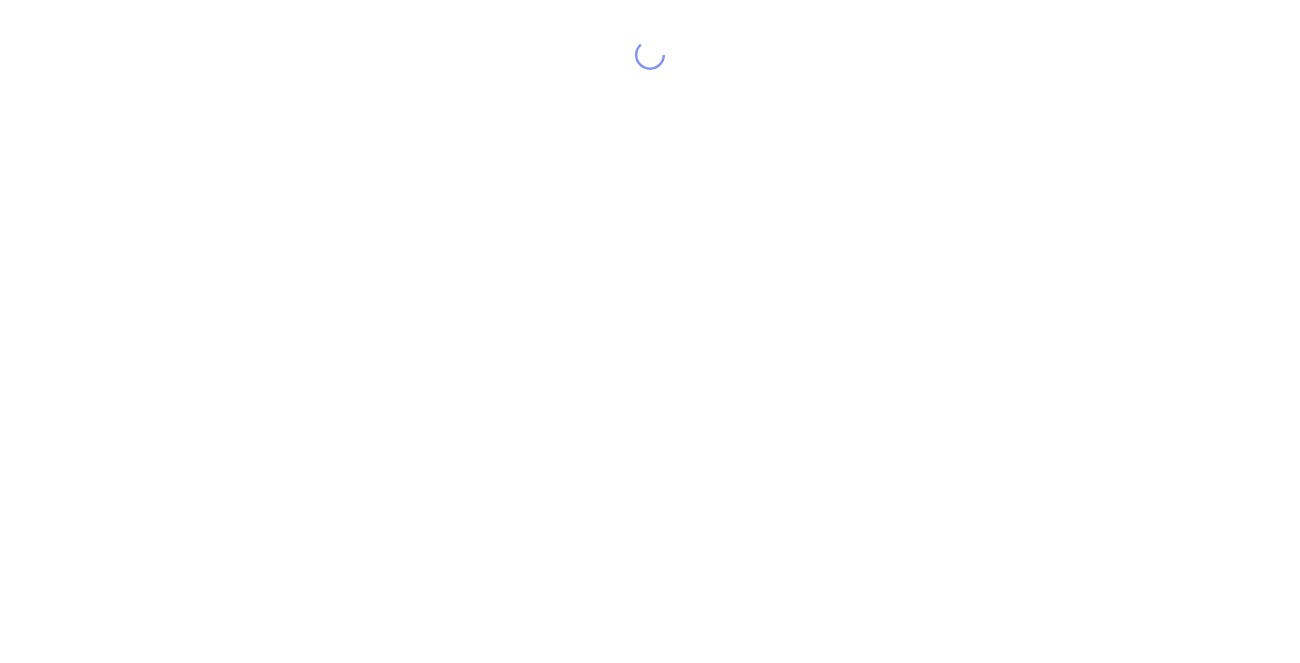 scroll, scrollTop: 0, scrollLeft: 0, axis: both 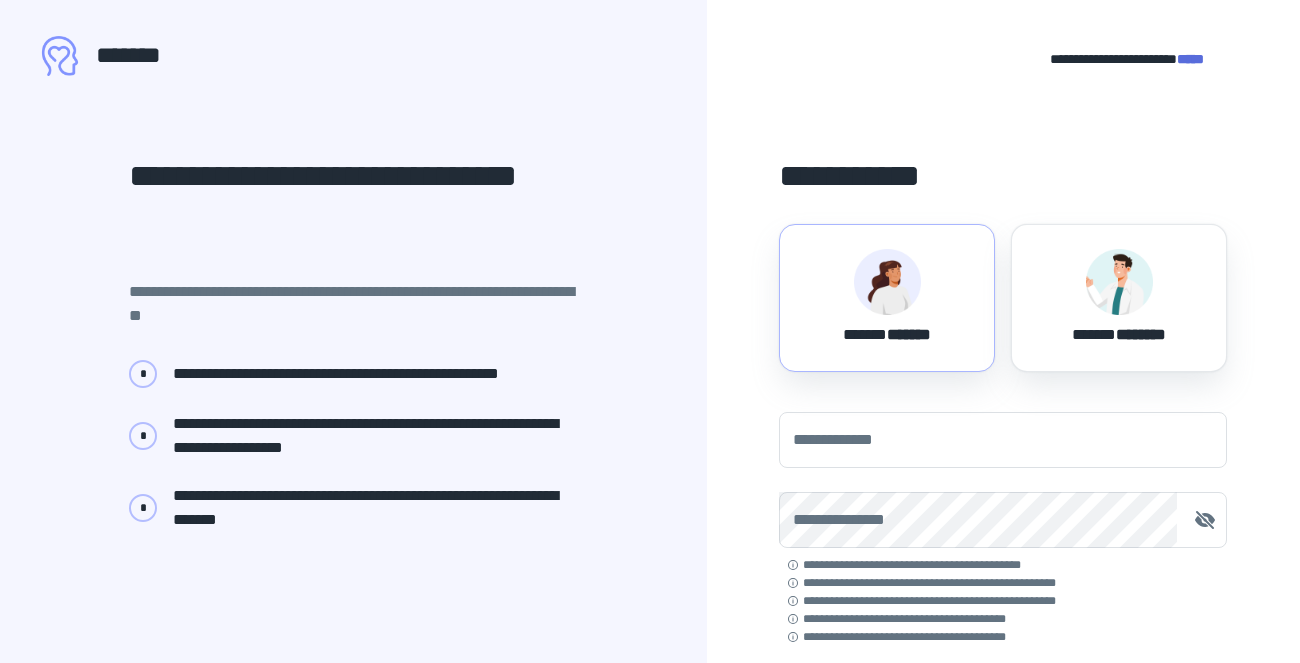 click on "******   *******" at bounding box center [887, 331] 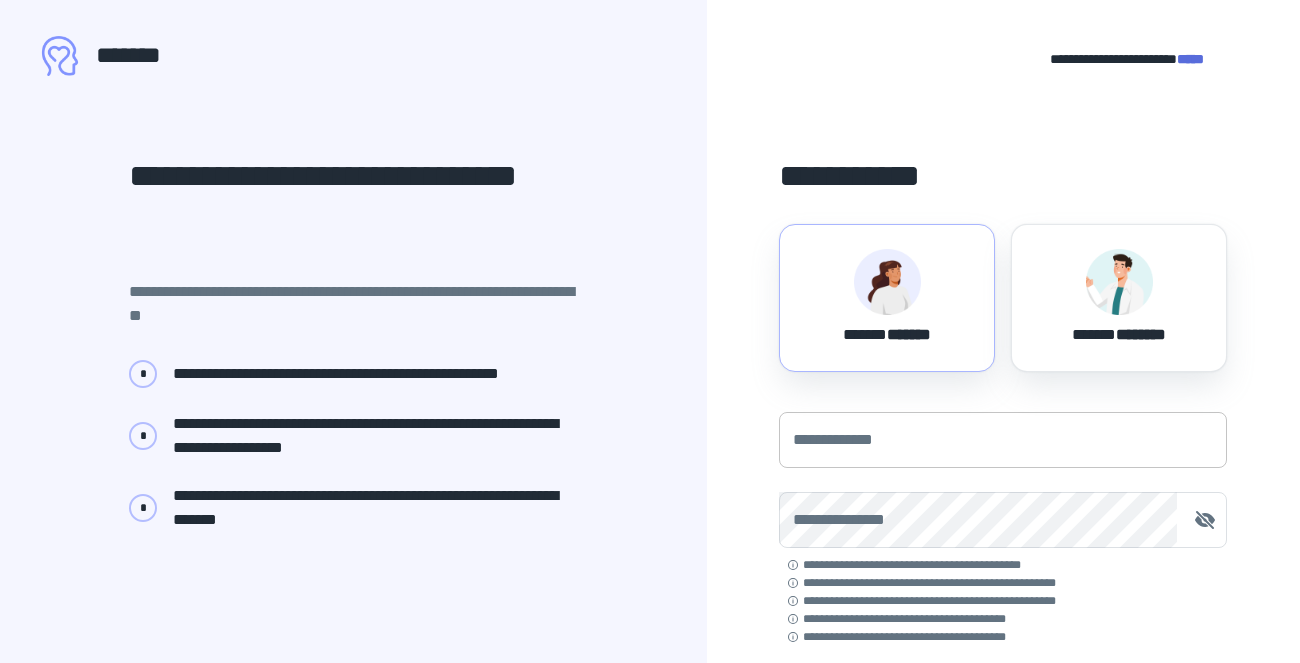click on "**********" at bounding box center (1003, 440) 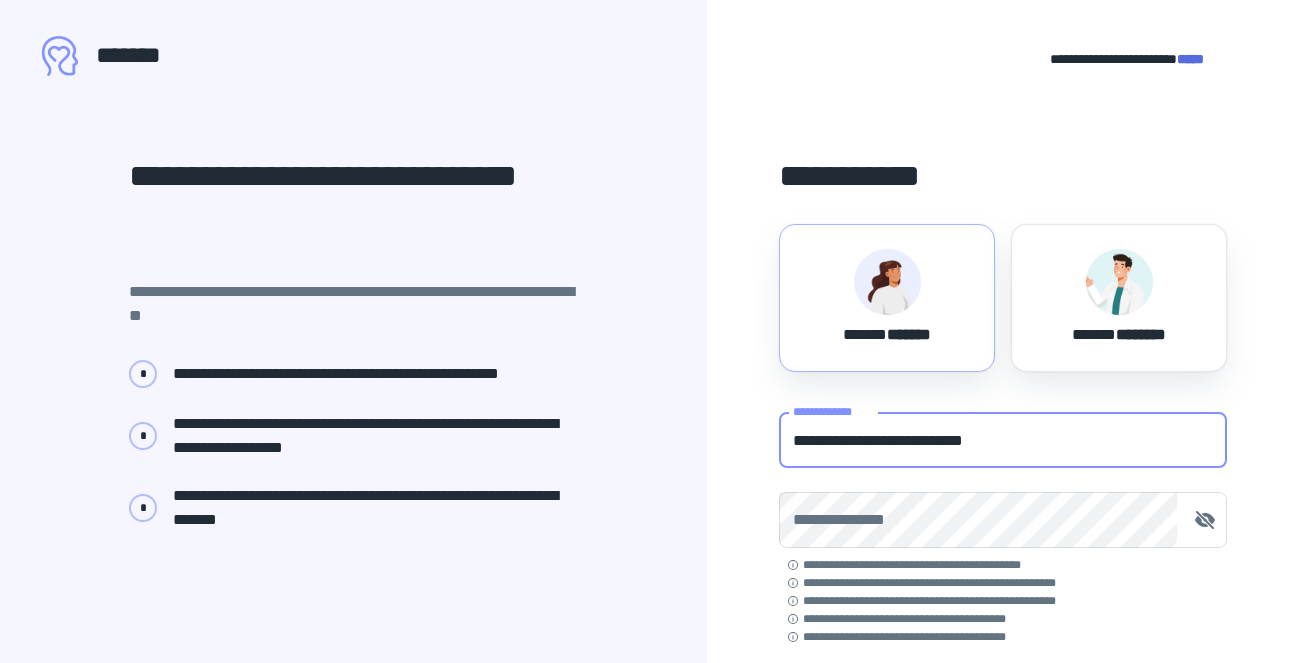 type on "**********" 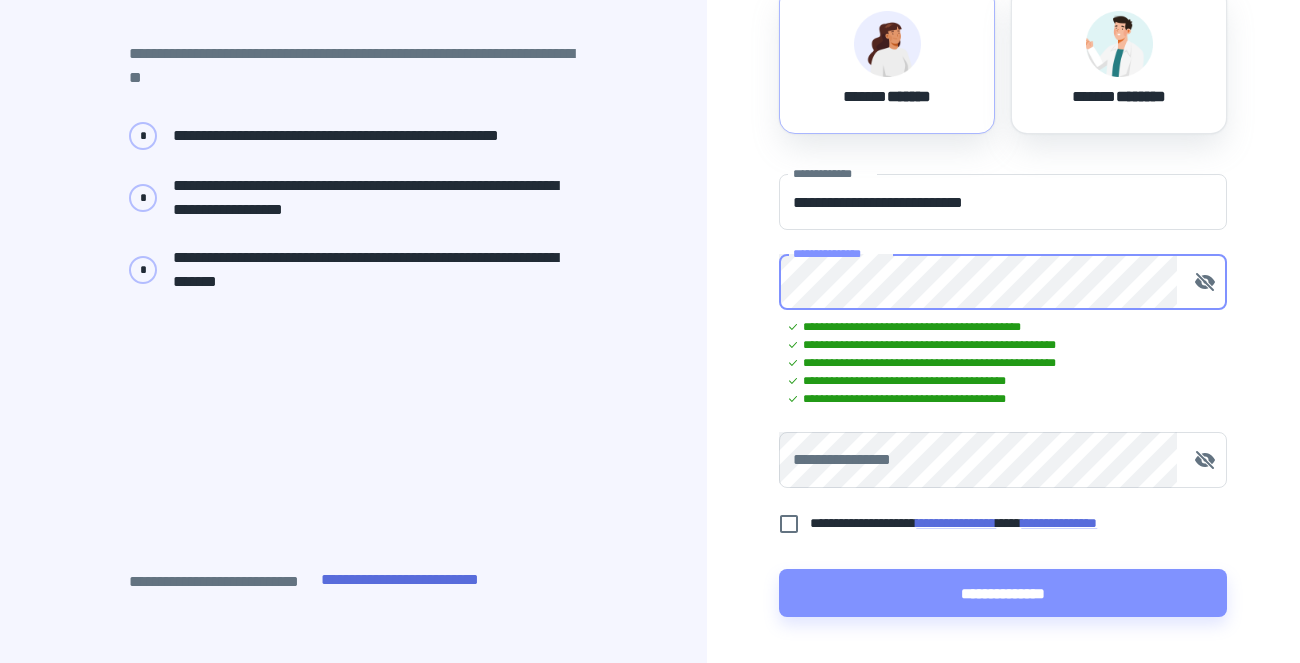 scroll, scrollTop: 239, scrollLeft: 0, axis: vertical 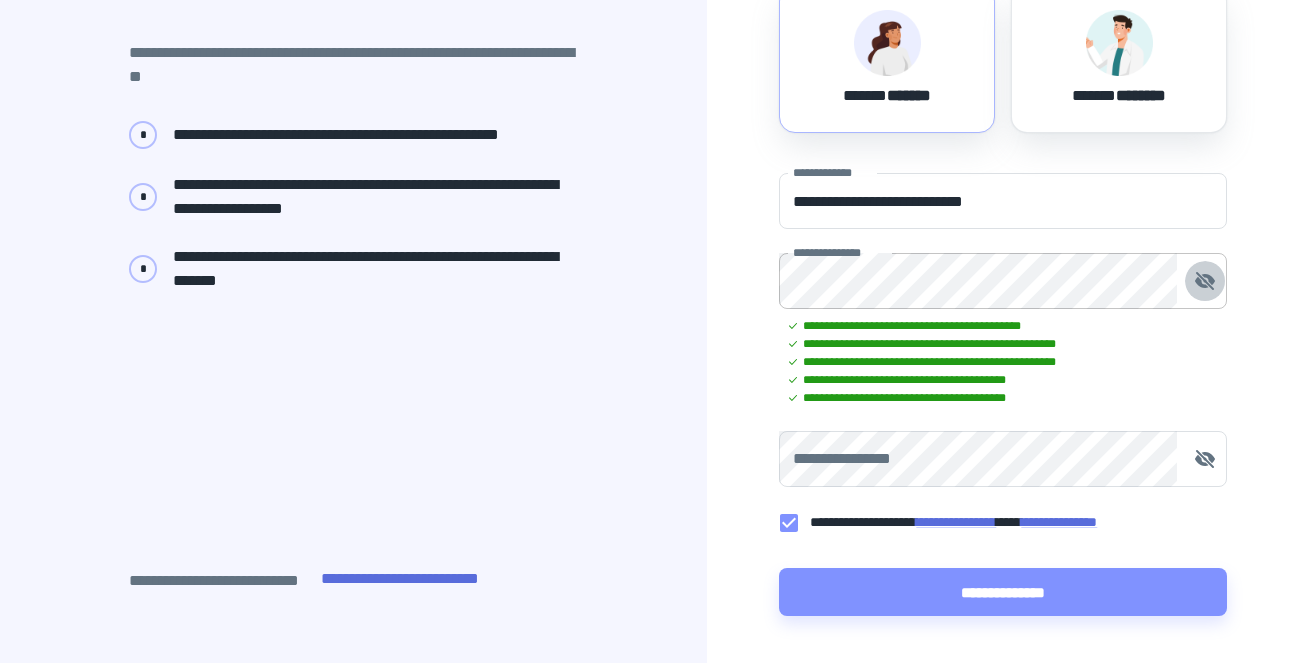 click 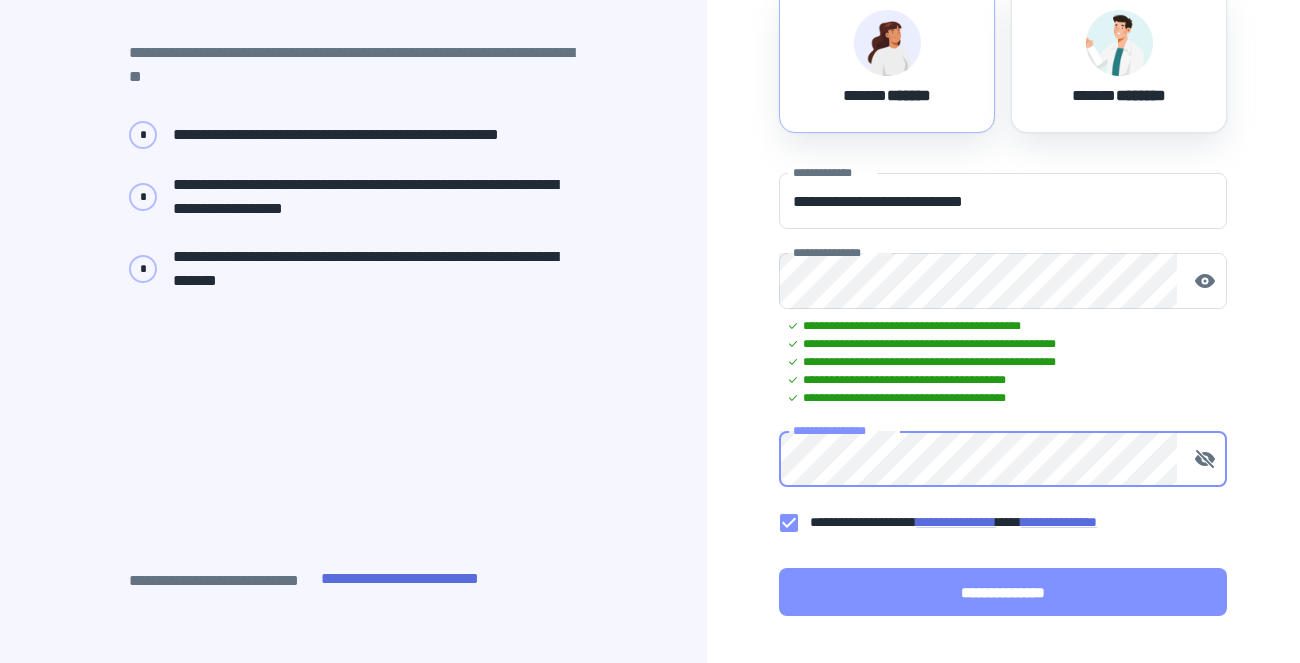 click on "**********" at bounding box center [1003, 592] 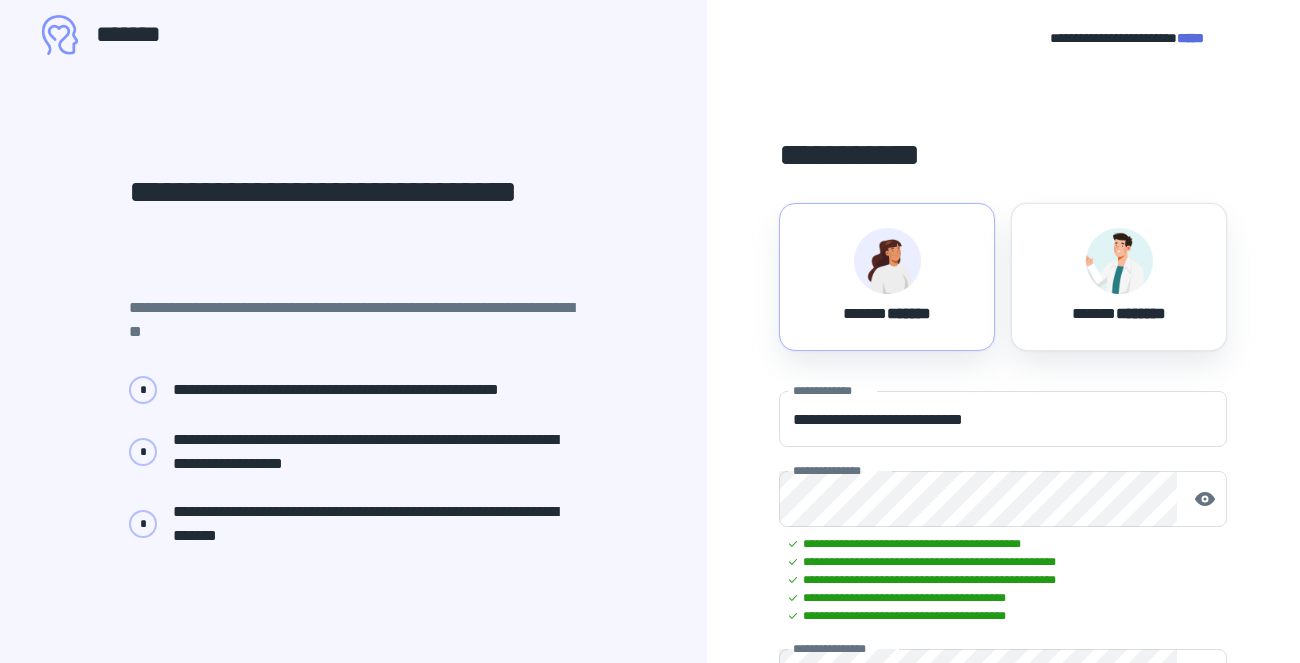 scroll, scrollTop: 0, scrollLeft: 0, axis: both 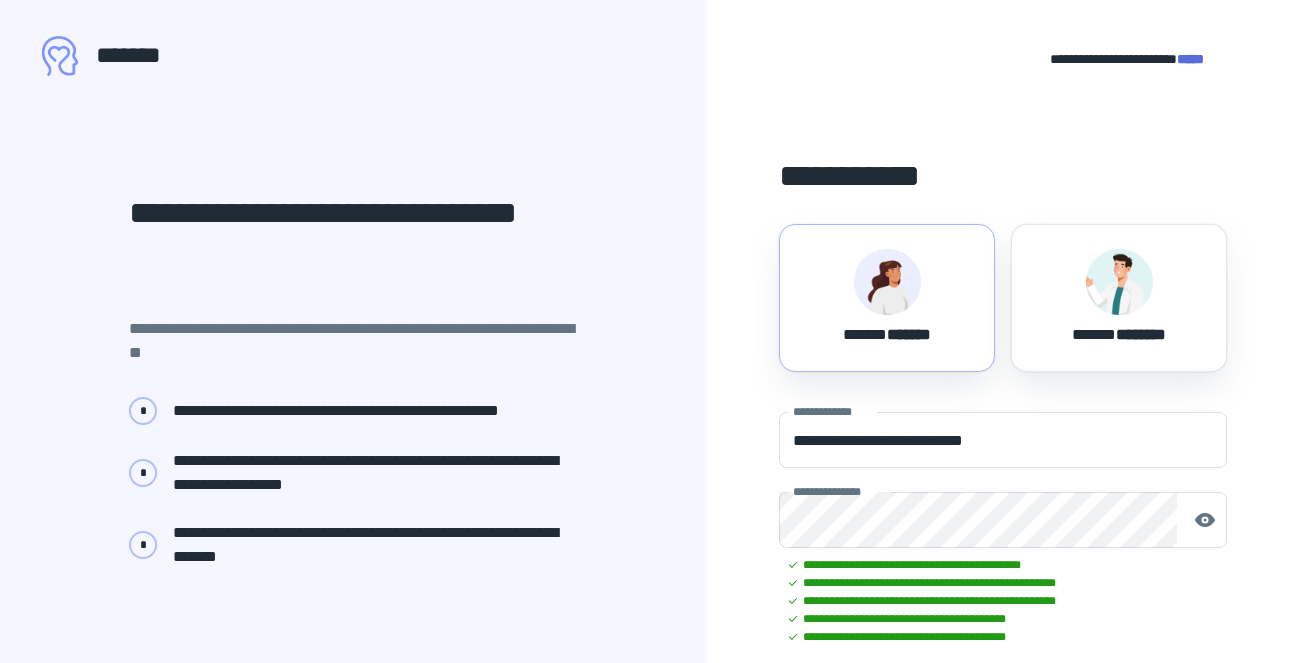 click on "*****" at bounding box center (1190, 59) 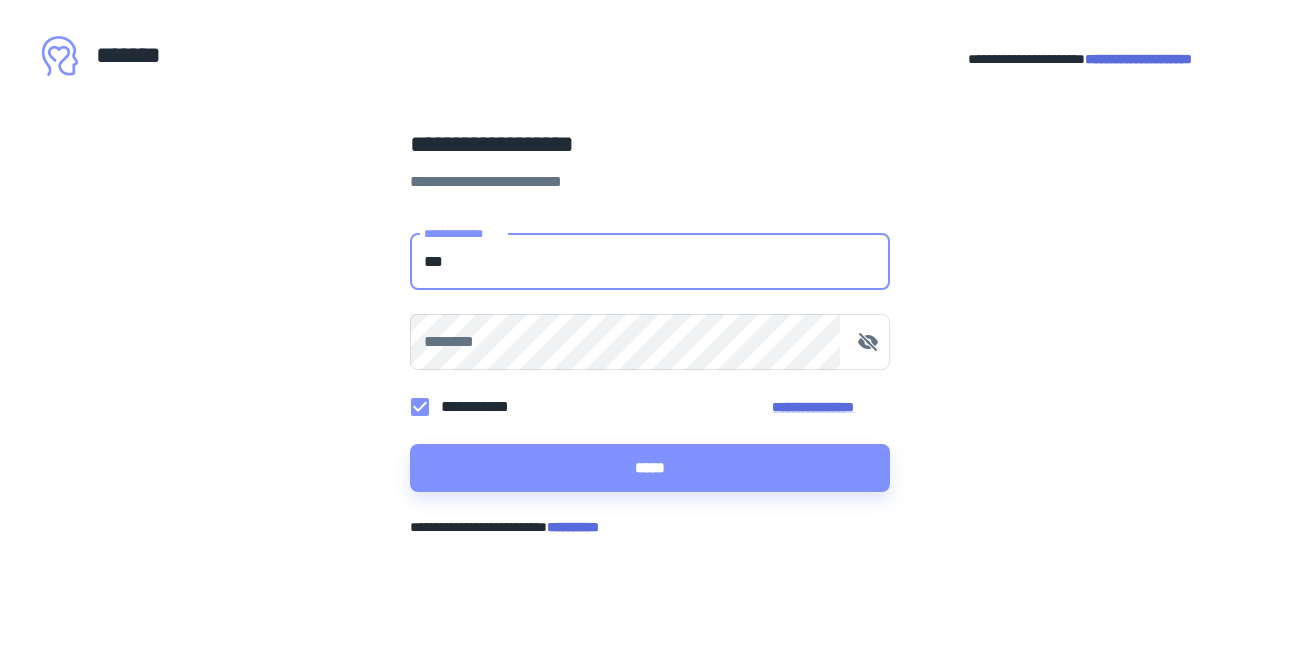 type on "**********" 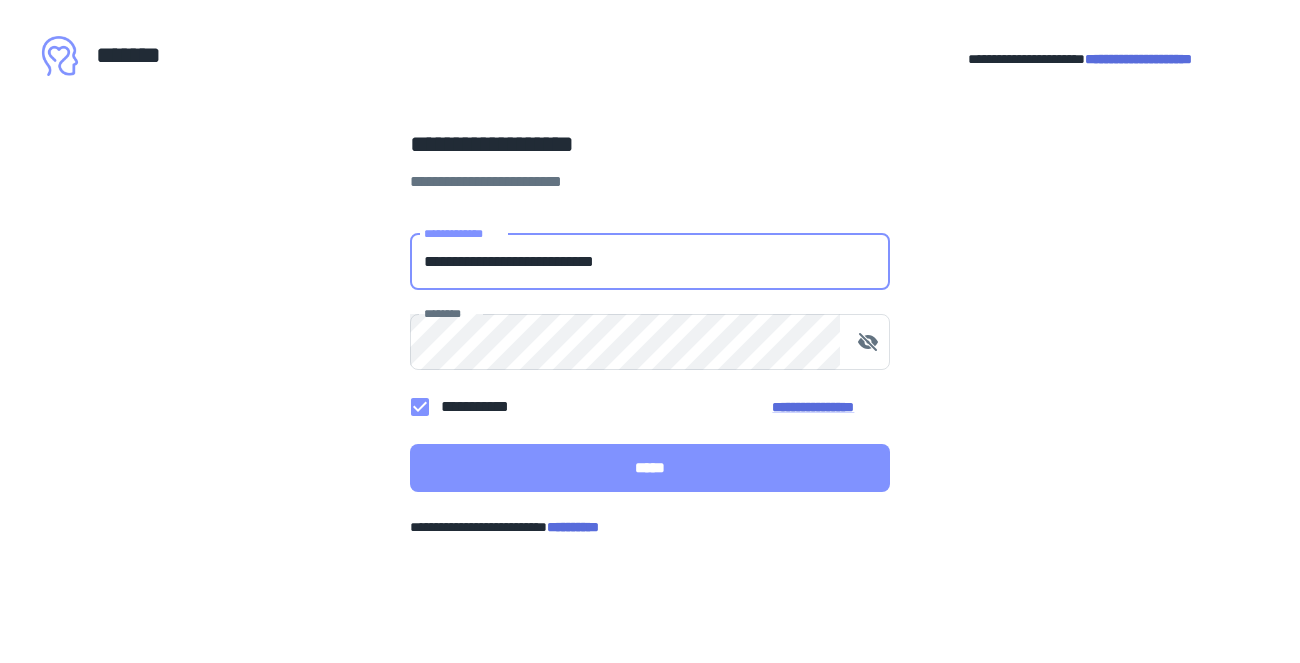 click on "*****" at bounding box center (650, 468) 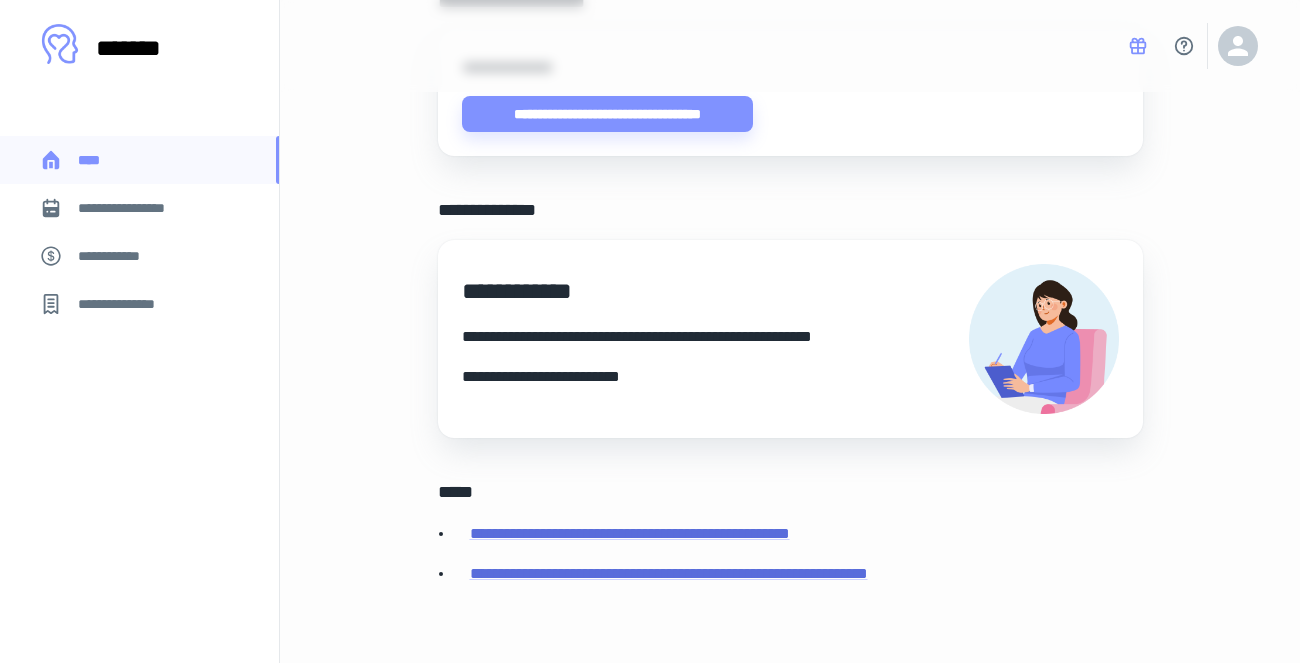 scroll, scrollTop: 826, scrollLeft: 0, axis: vertical 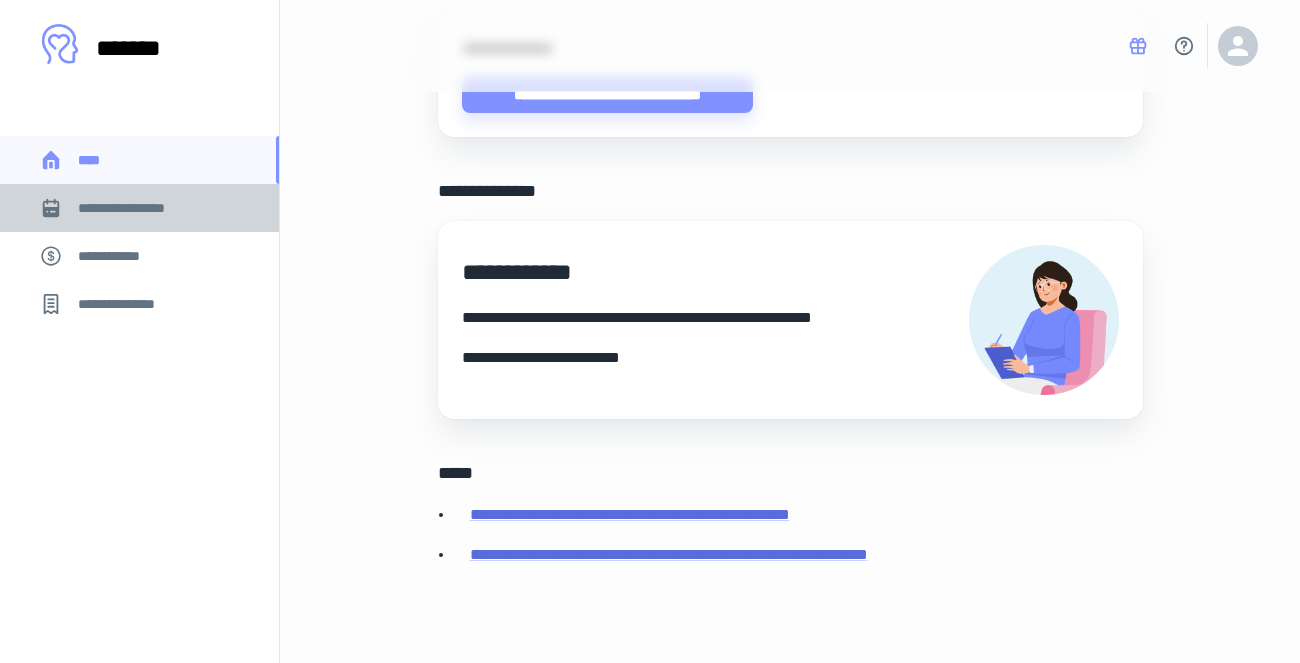 click on "**********" at bounding box center (136, 208) 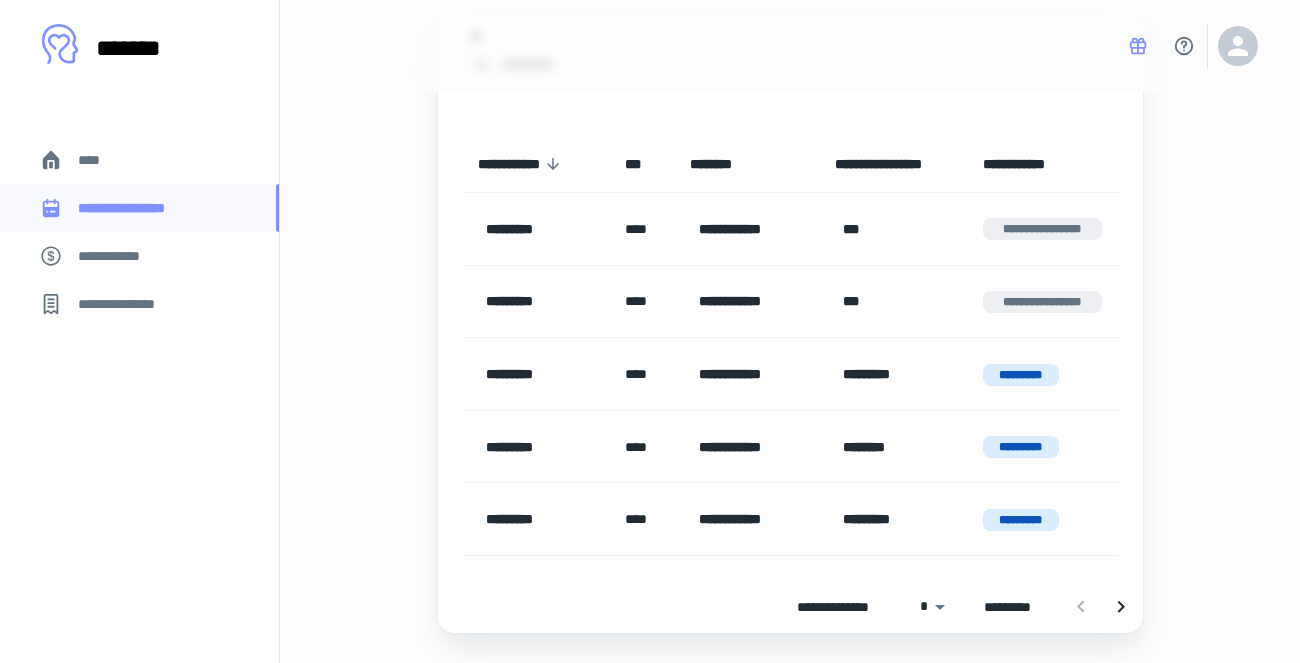 scroll, scrollTop: 204, scrollLeft: 0, axis: vertical 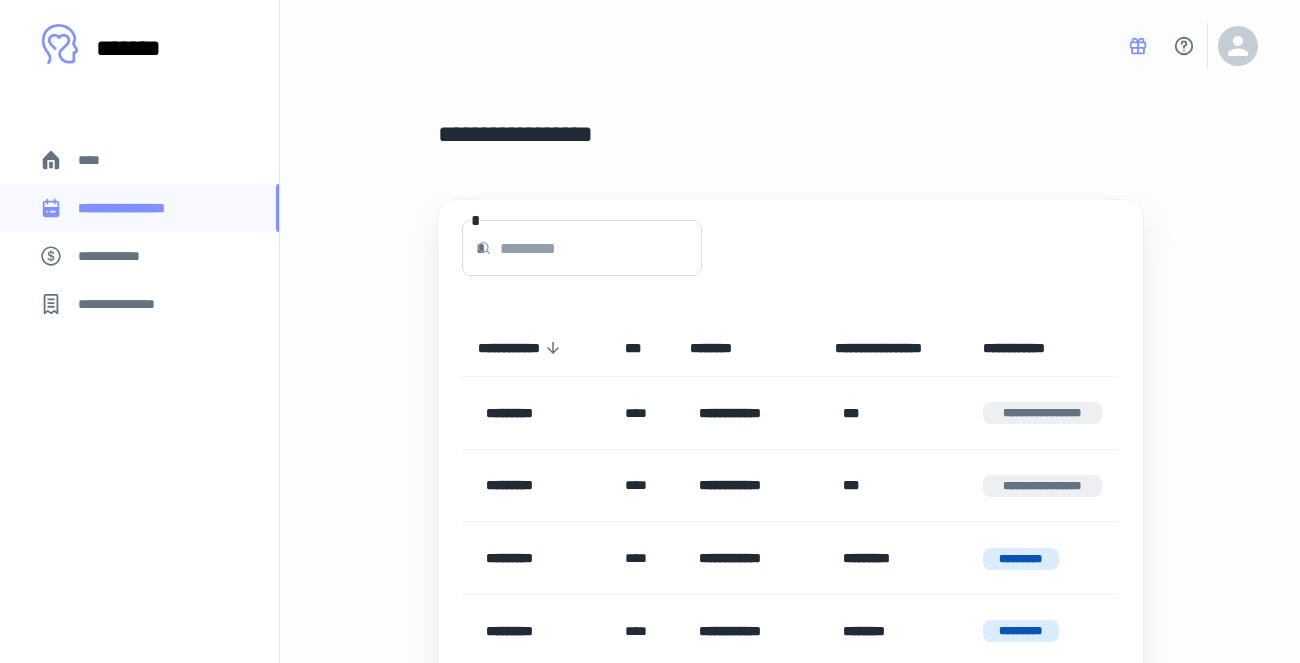 click on "****" at bounding box center [139, 160] 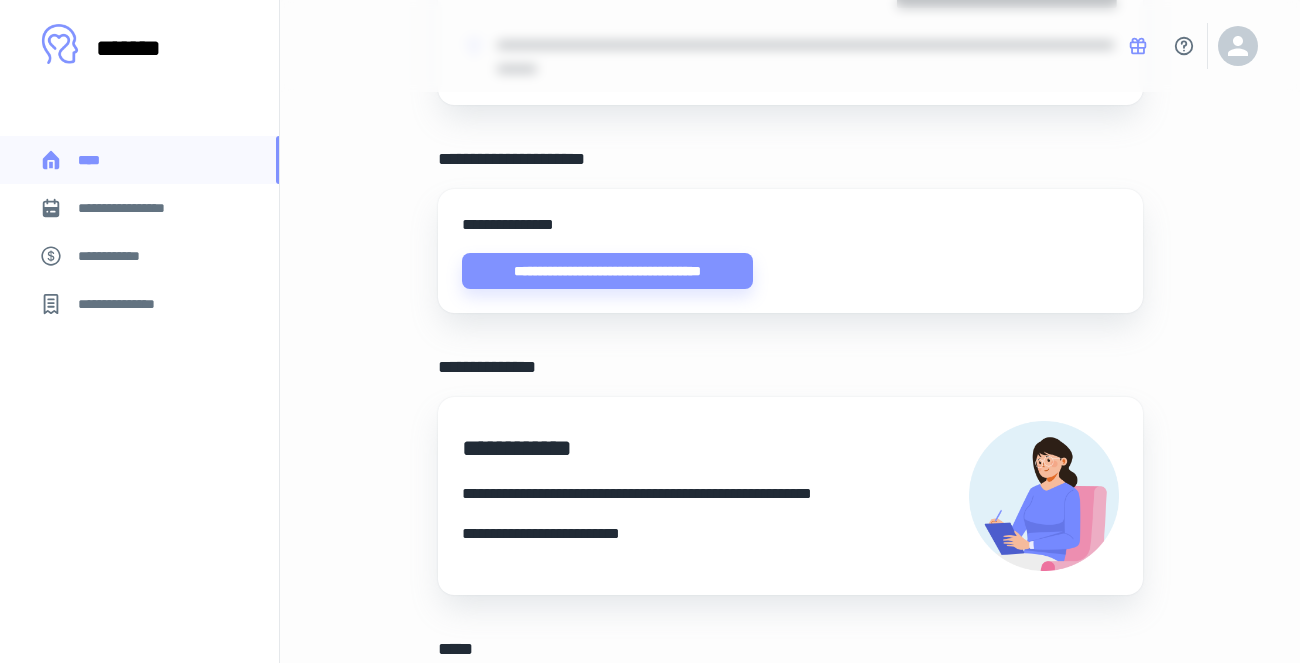 scroll, scrollTop: 826, scrollLeft: 0, axis: vertical 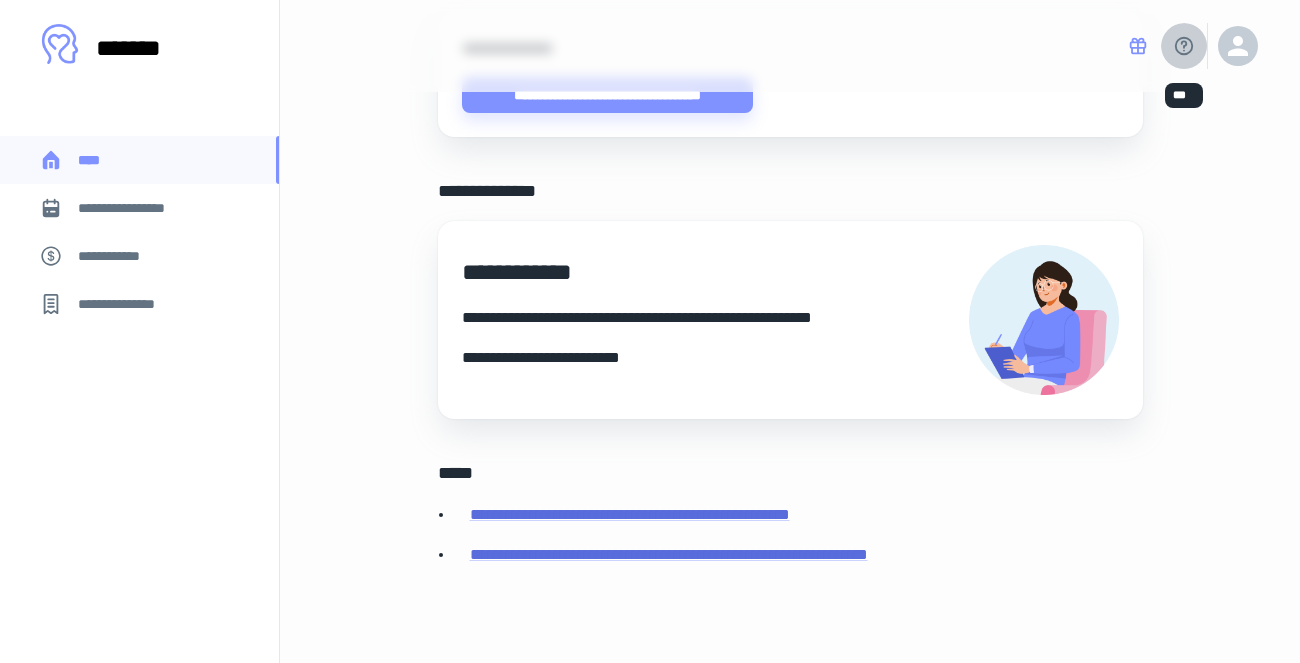 click 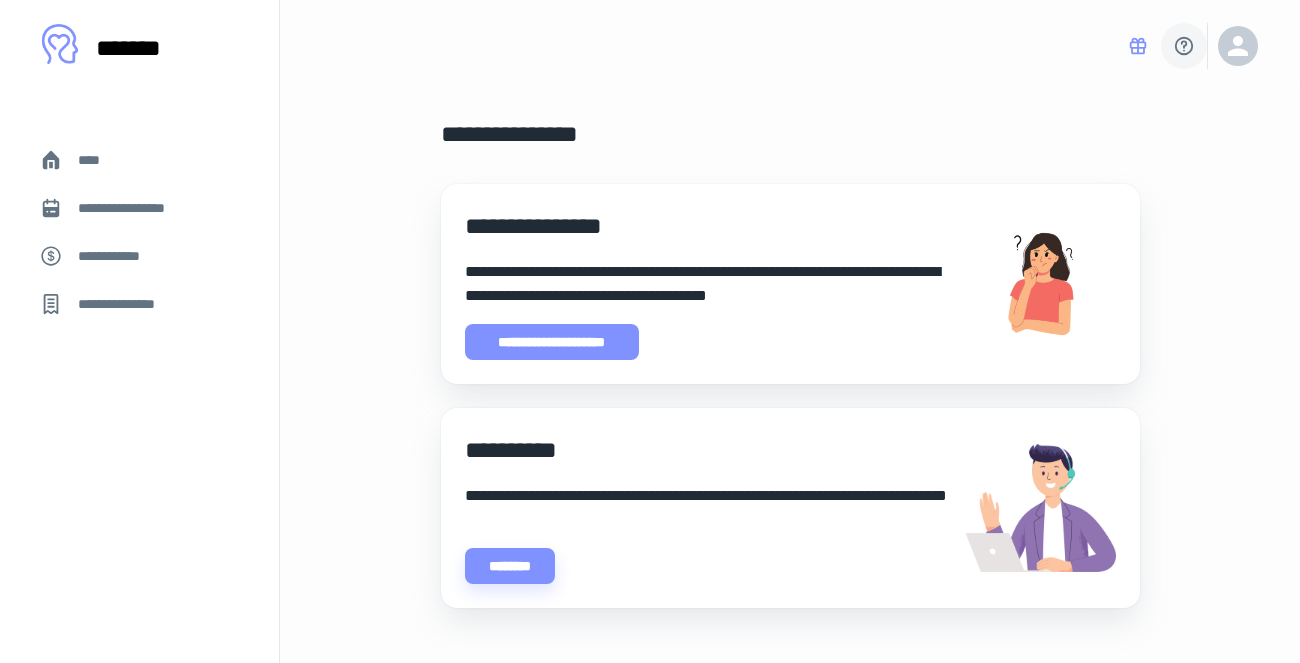 scroll, scrollTop: 25, scrollLeft: 0, axis: vertical 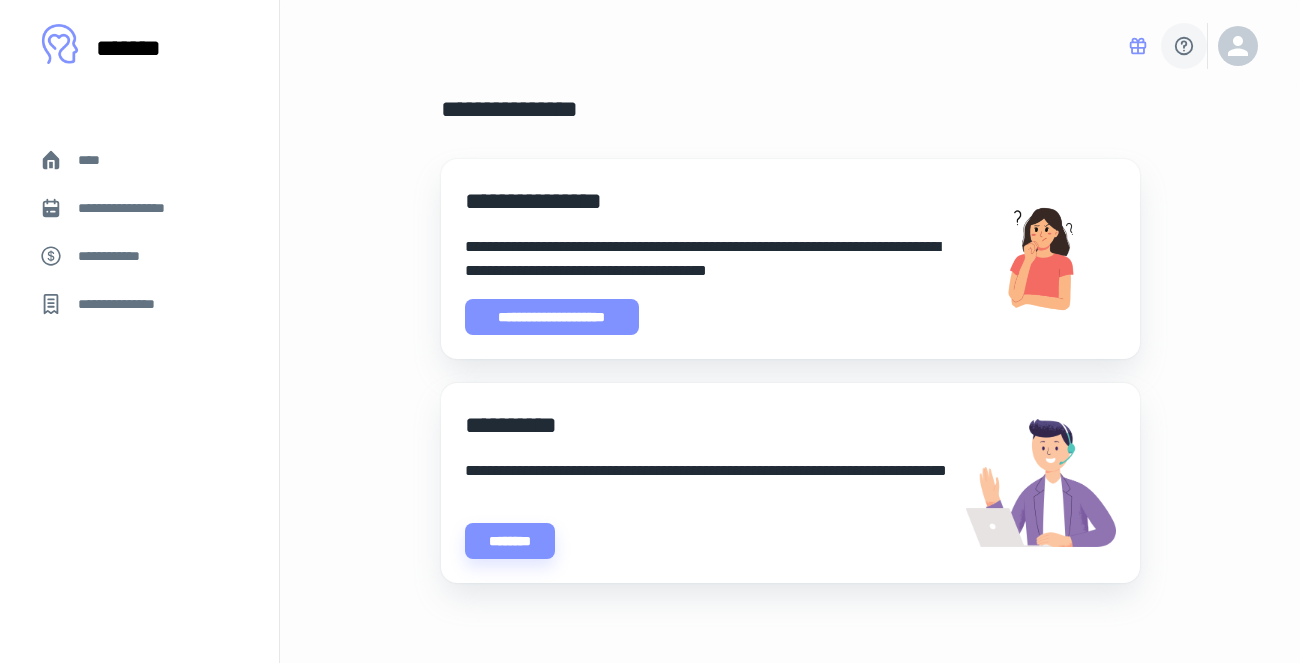 click on "**********" at bounding box center [552, 317] 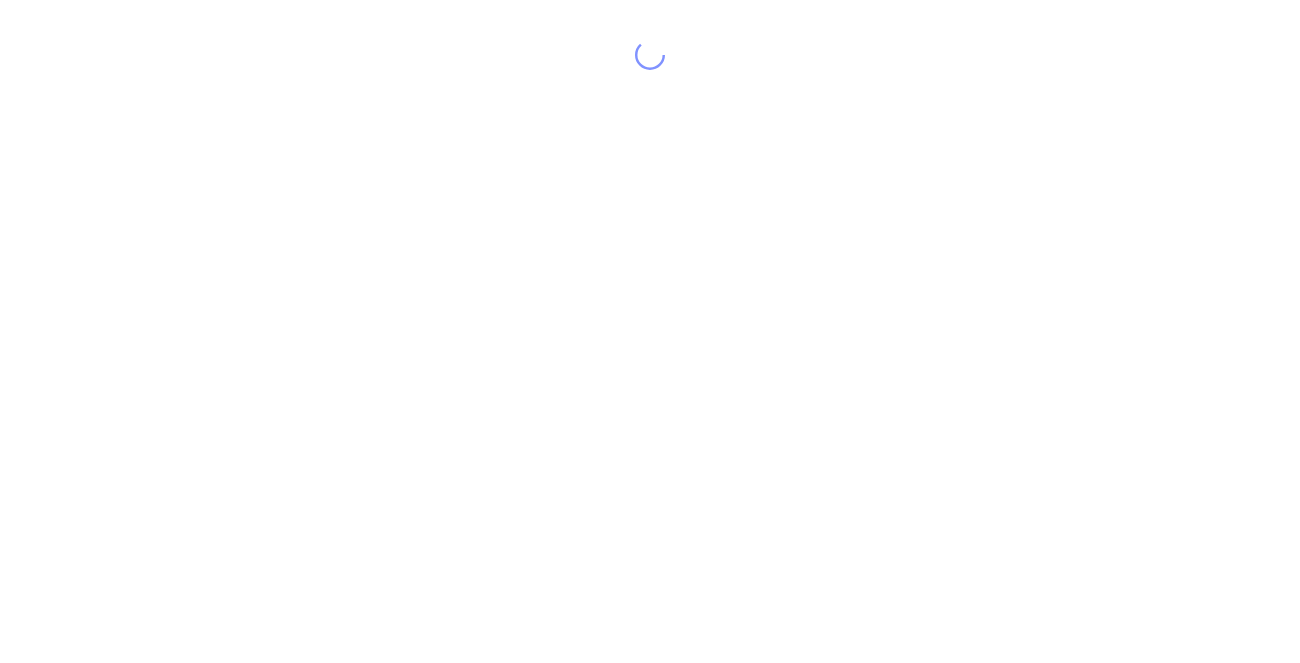 scroll, scrollTop: 0, scrollLeft: 0, axis: both 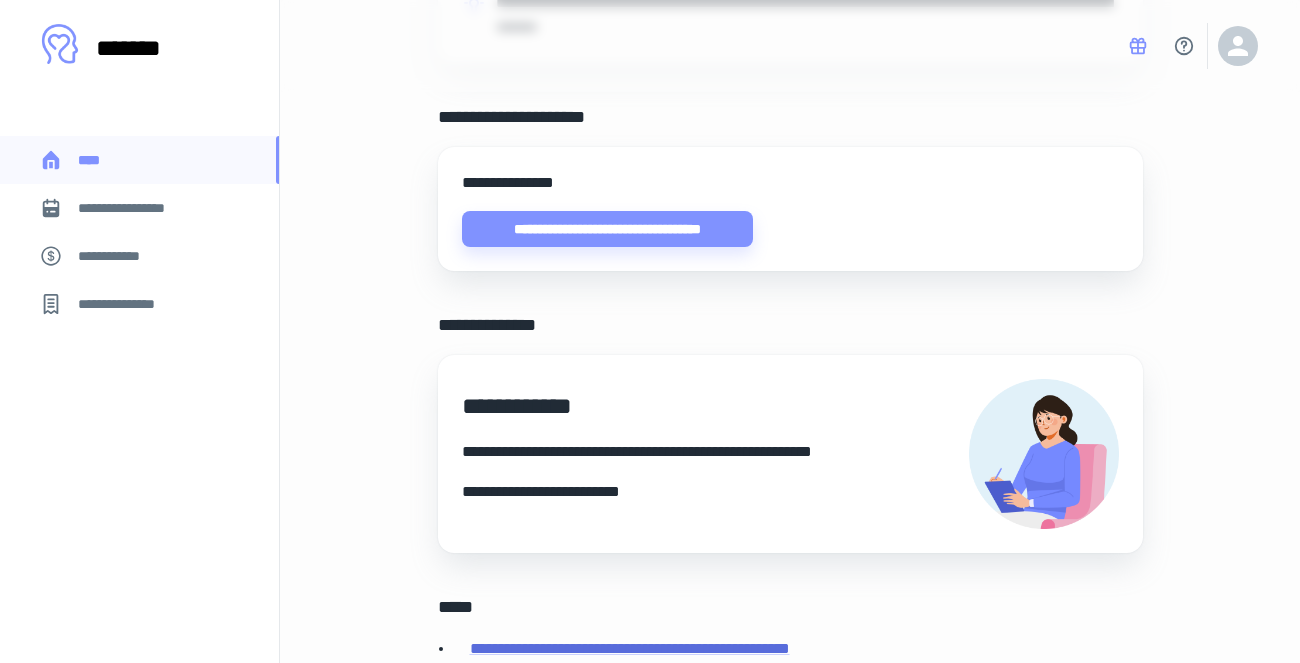 click on "**********" at bounding box center (790, 454) 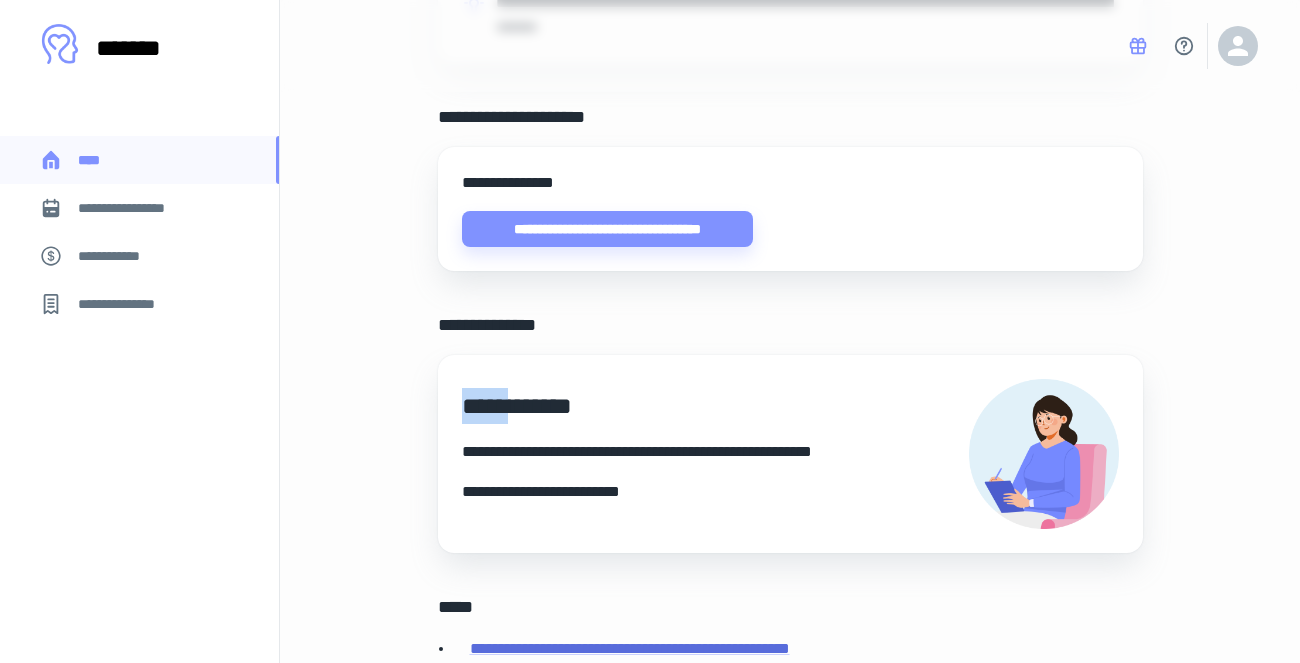 click on "**********" at bounding box center [790, 454] 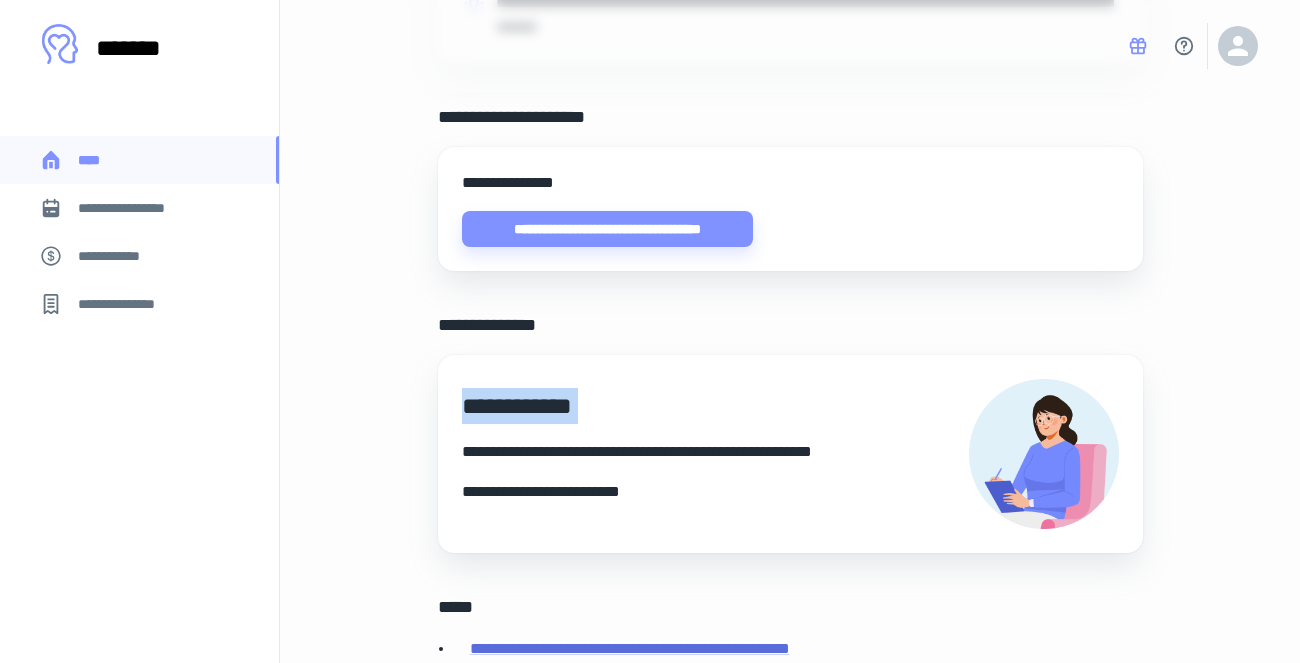click on "**********" at bounding box center (790, 454) 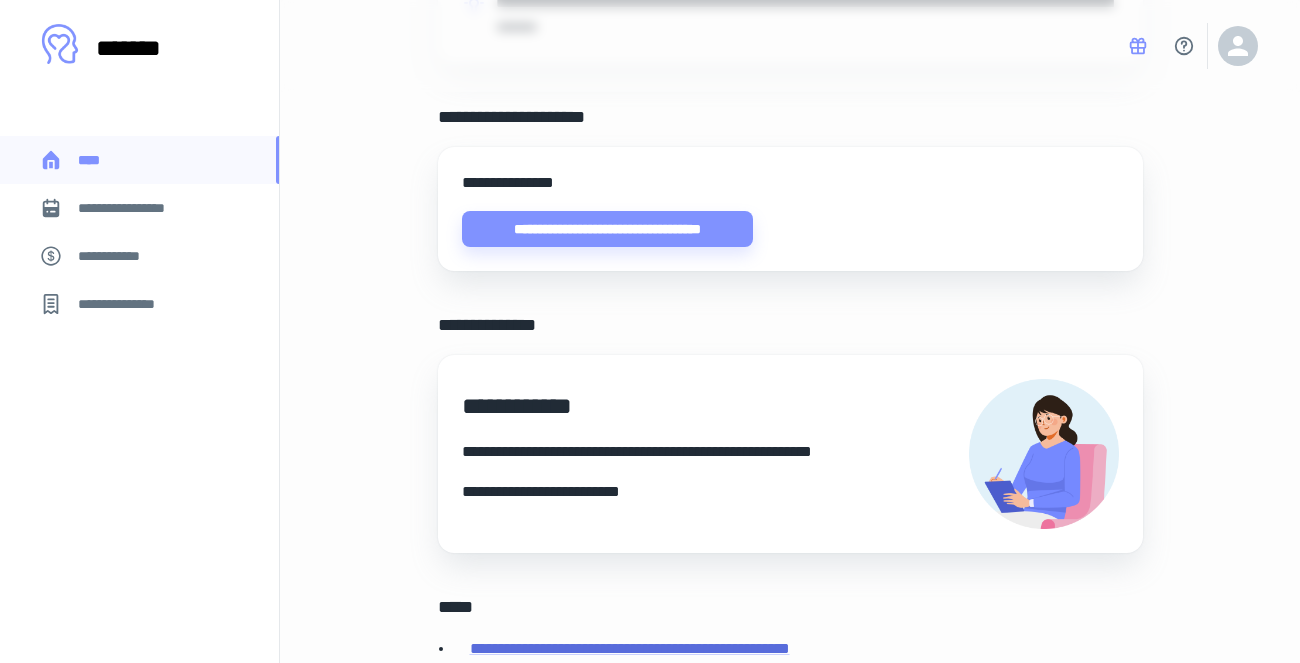 click on "**********" at bounding box center (790, 412) 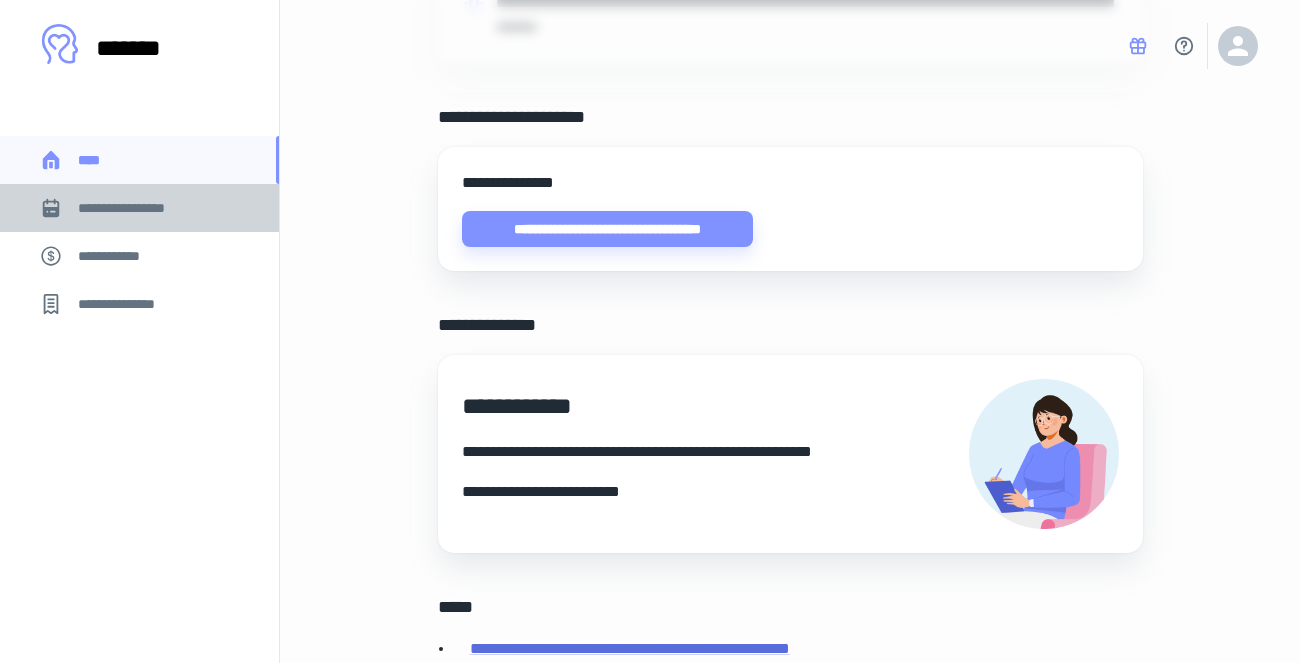 click on "**********" at bounding box center [136, 208] 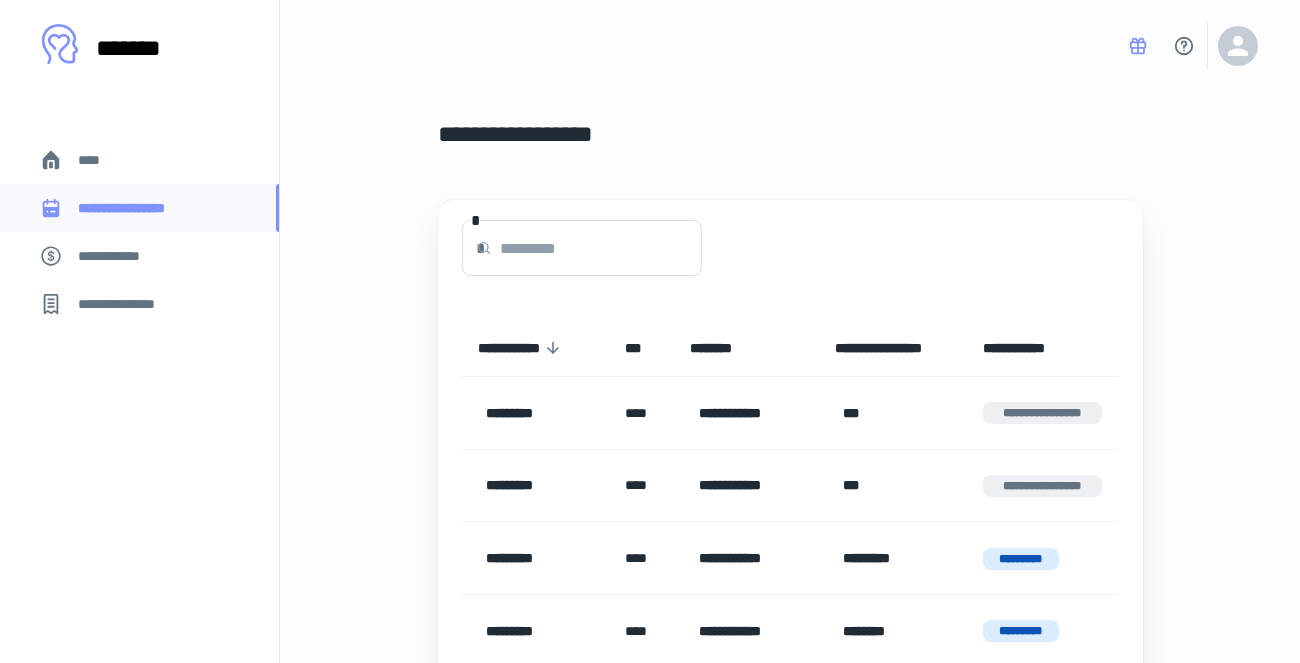 click on "**********" at bounding box center (139, 256) 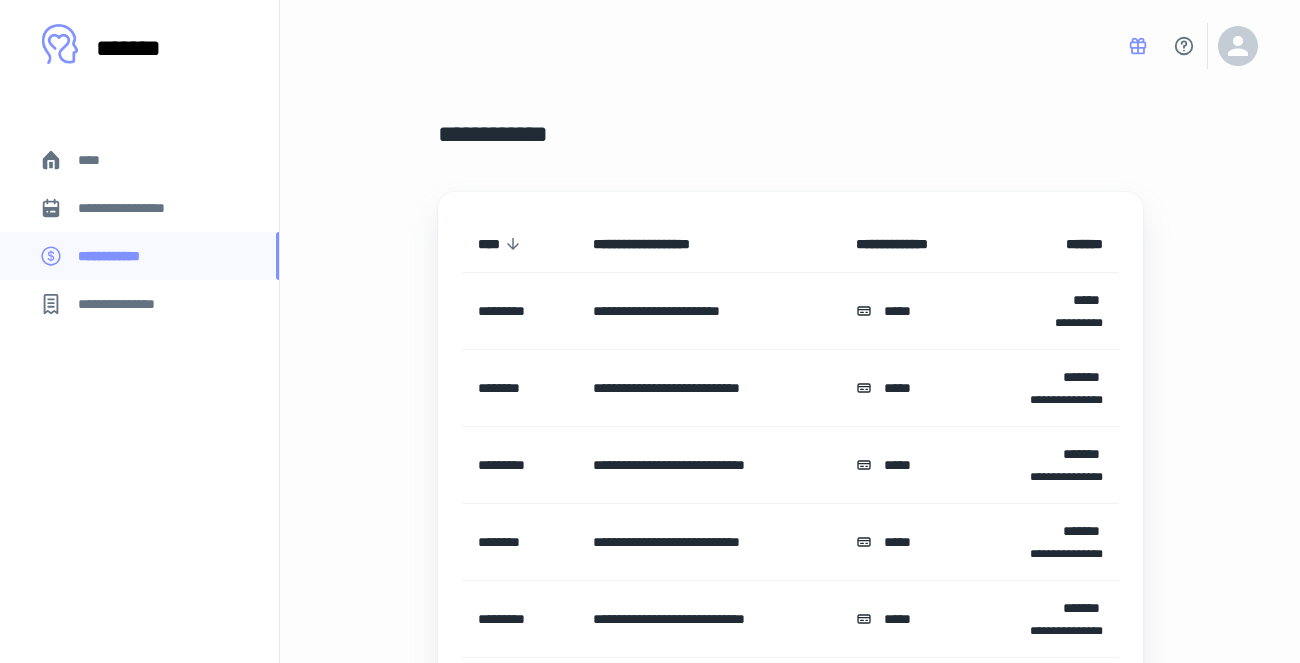 click on "**********" at bounding box center [139, 304] 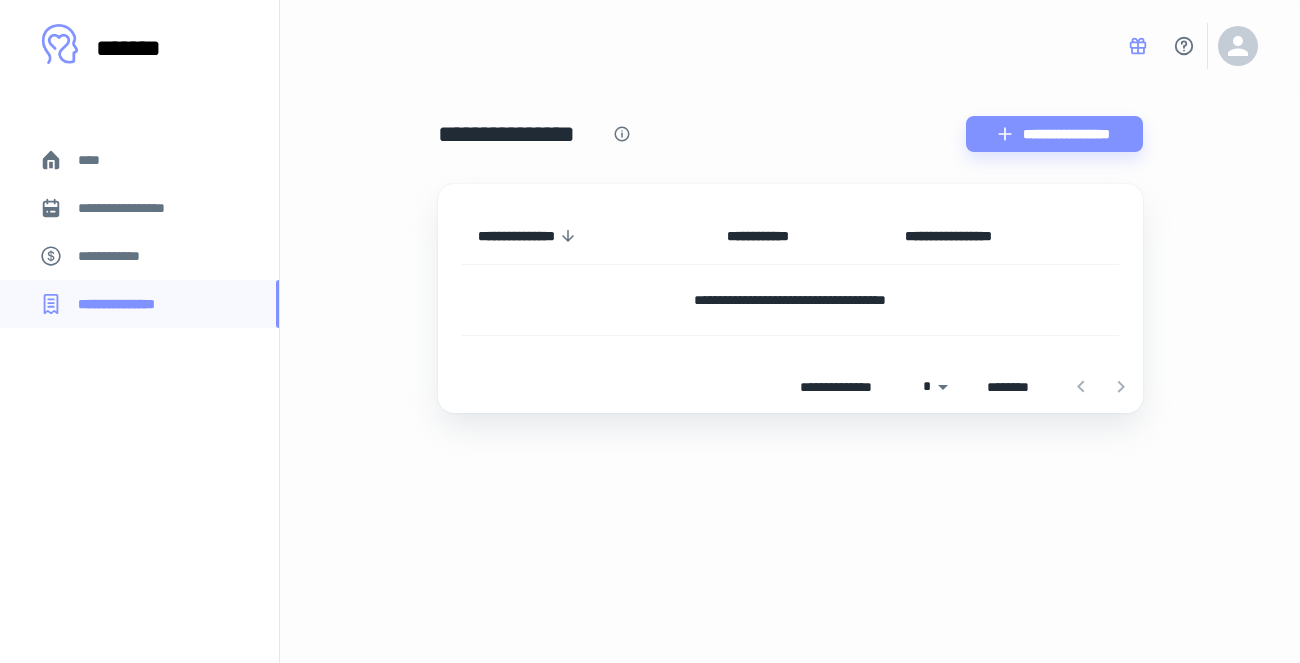 click on "*******" at bounding box center [121, 45] 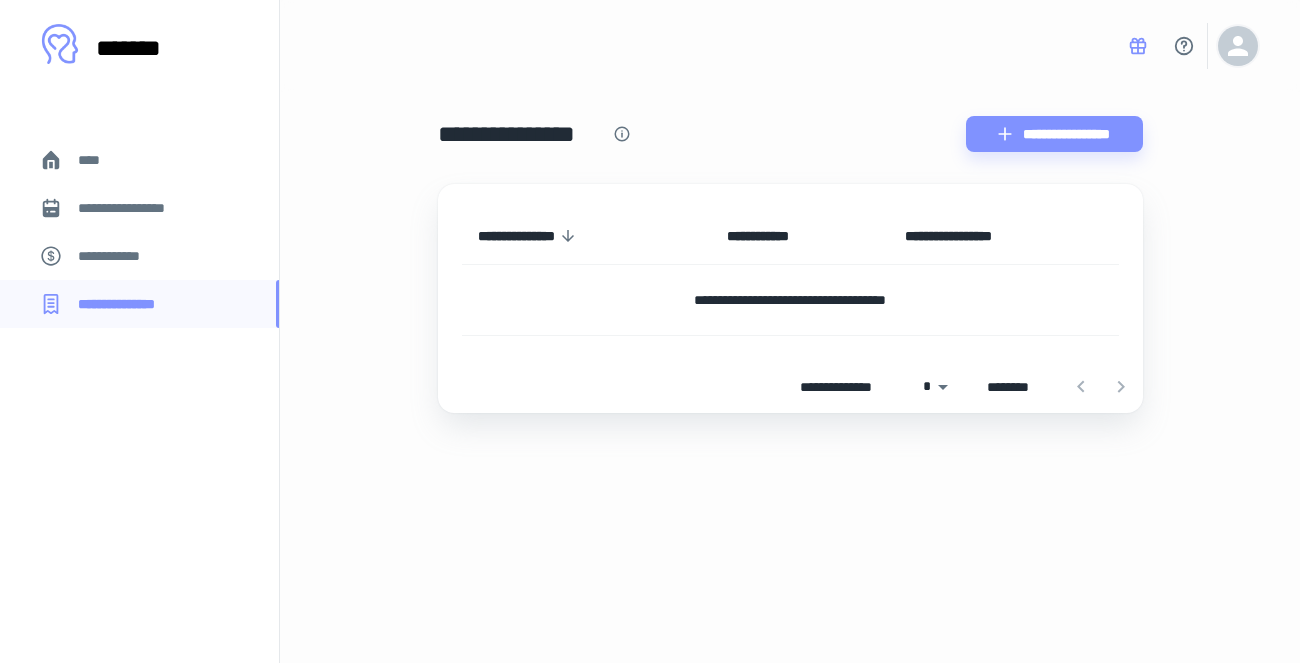 click 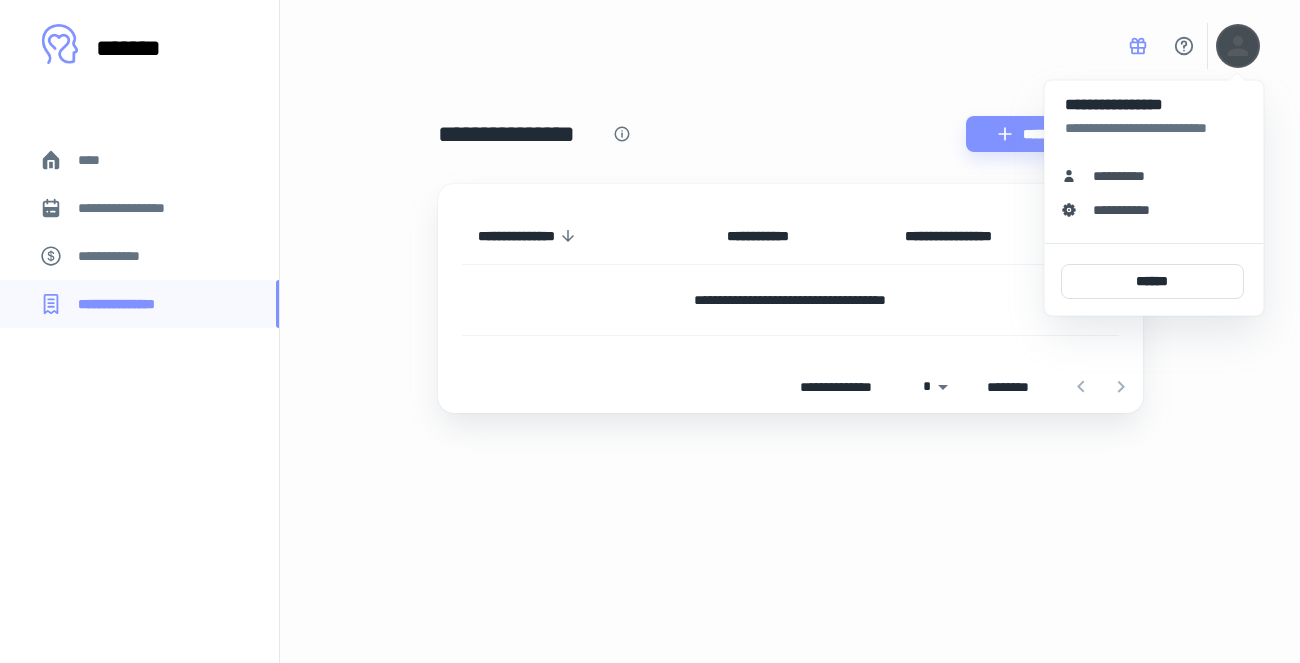 click on "**********" at bounding box center (1132, 210) 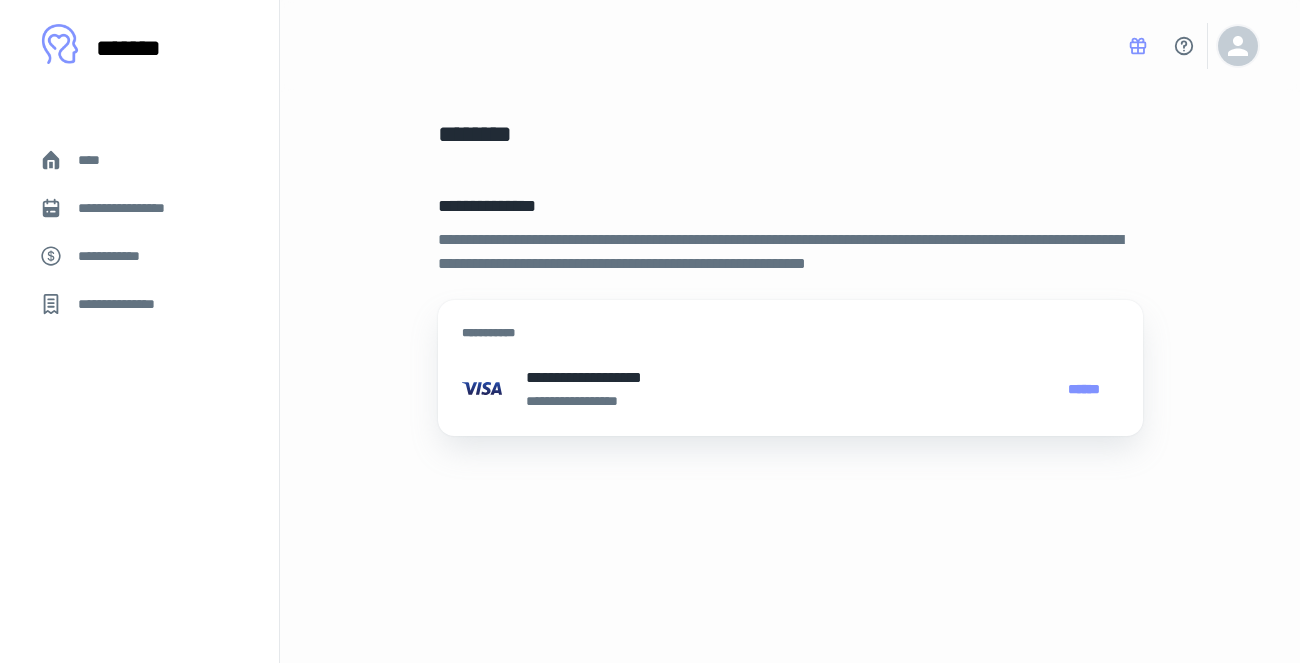 click 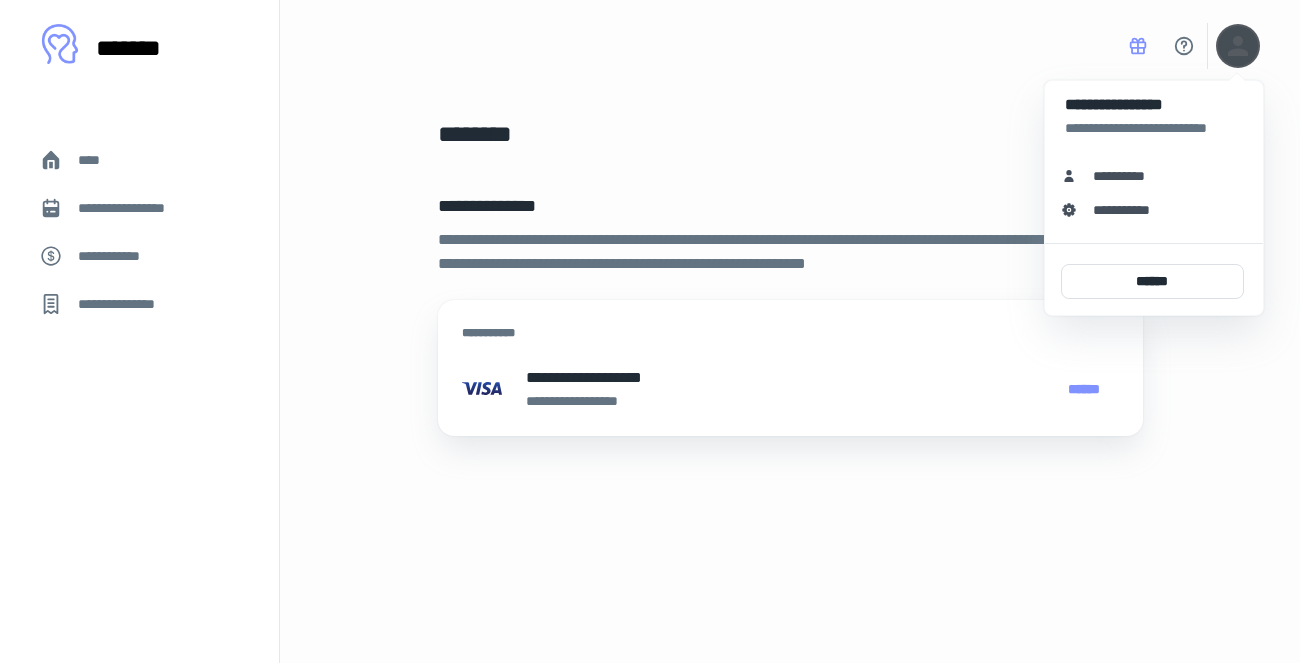 click on "**********" at bounding box center (1154, 176) 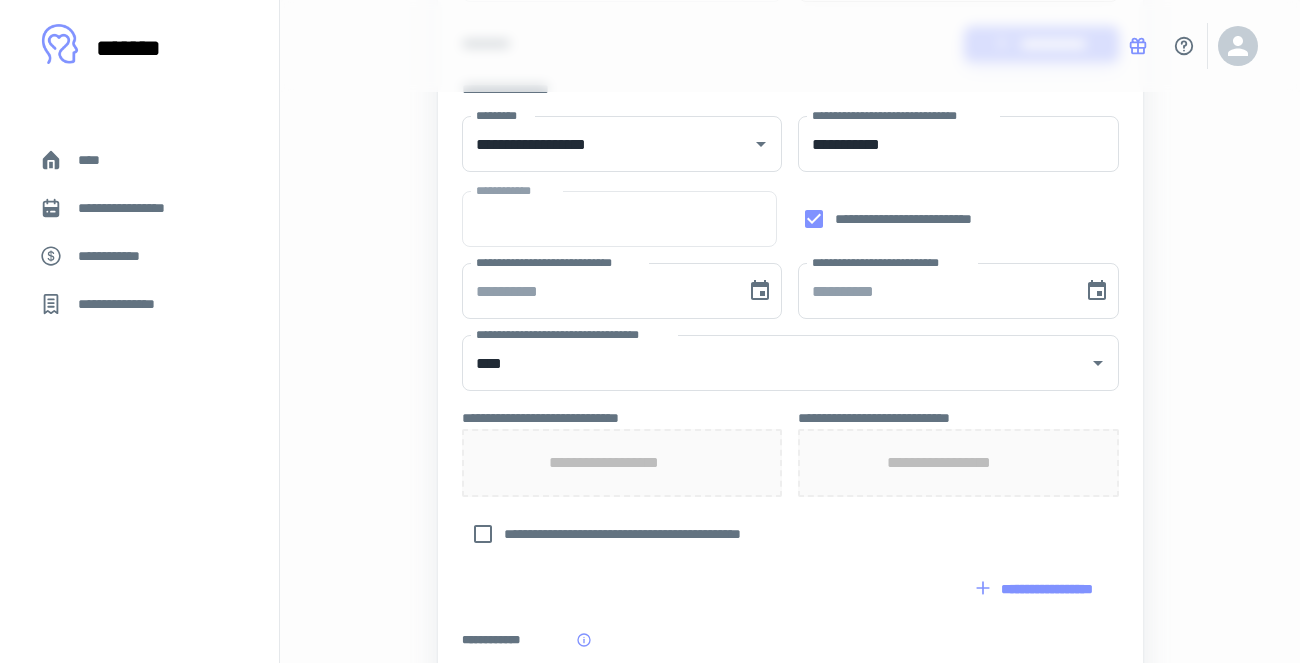 scroll, scrollTop: 0, scrollLeft: 0, axis: both 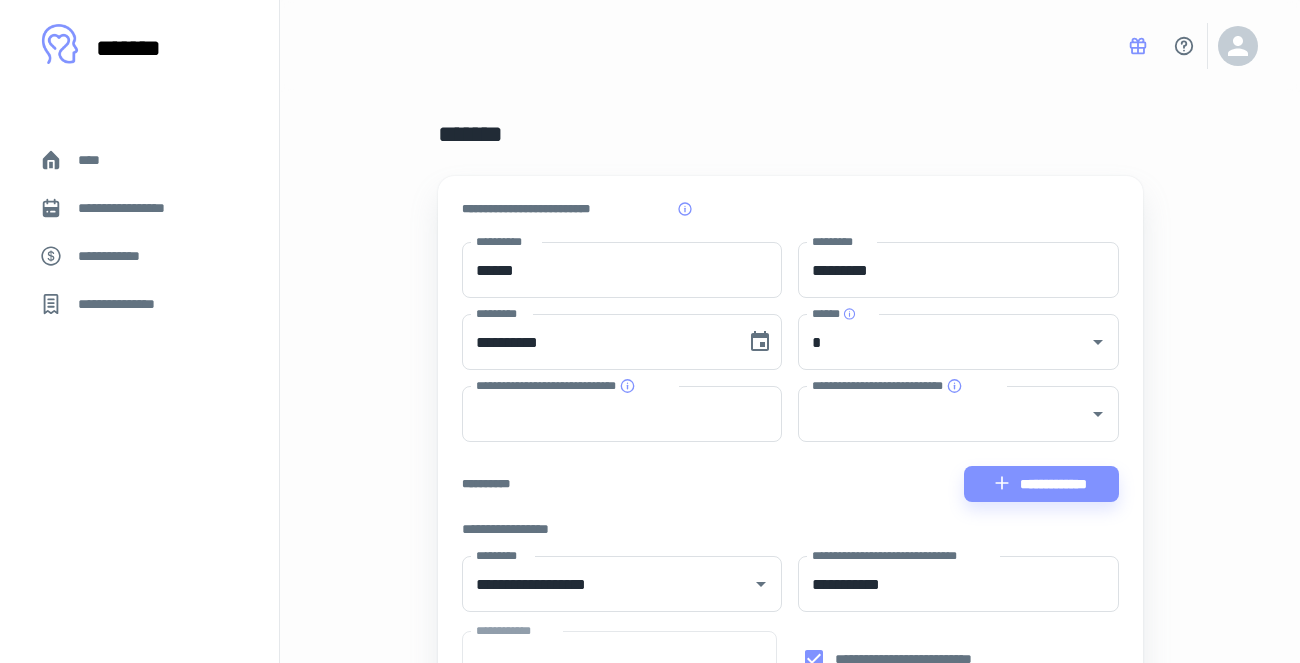 click on "****" at bounding box center (139, 160) 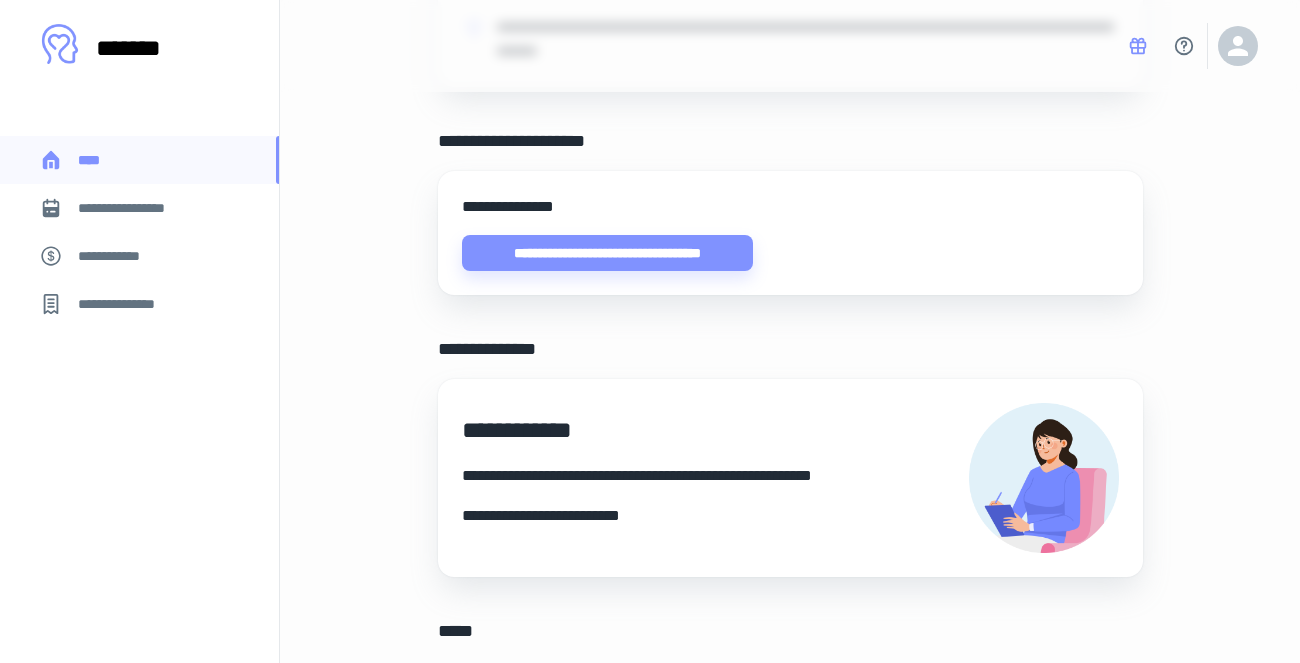 scroll, scrollTop: 688, scrollLeft: 0, axis: vertical 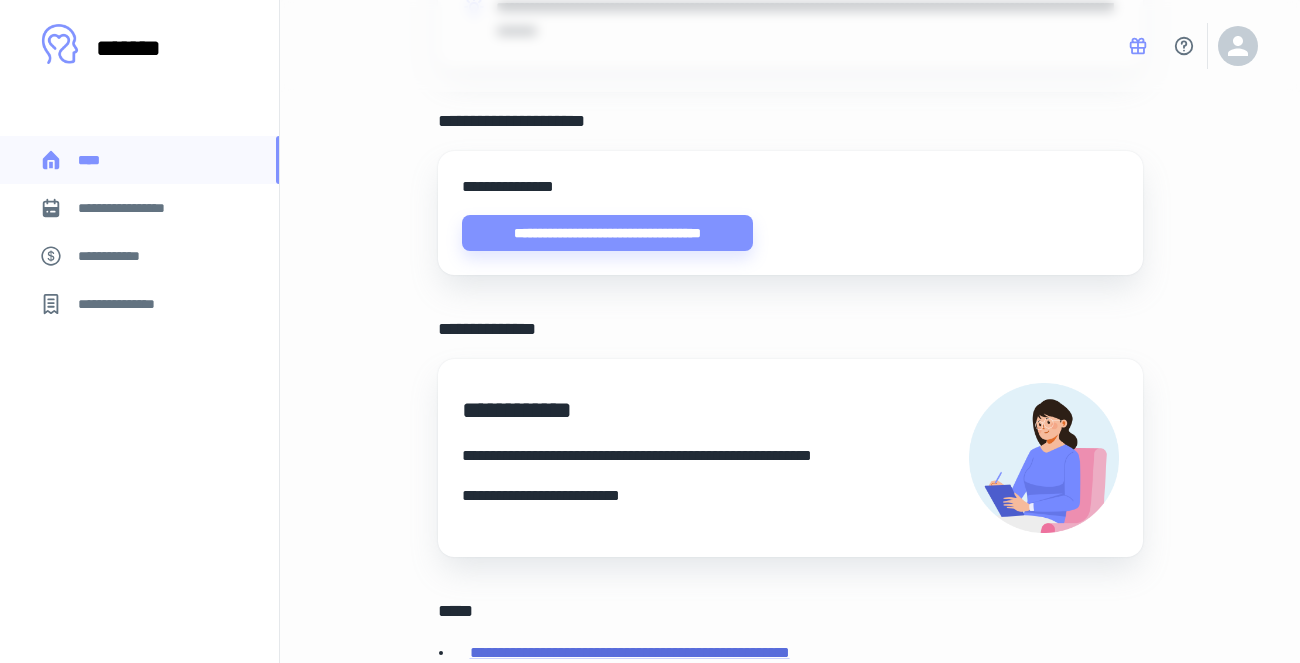 click on "**********" at bounding box center [680, 476] 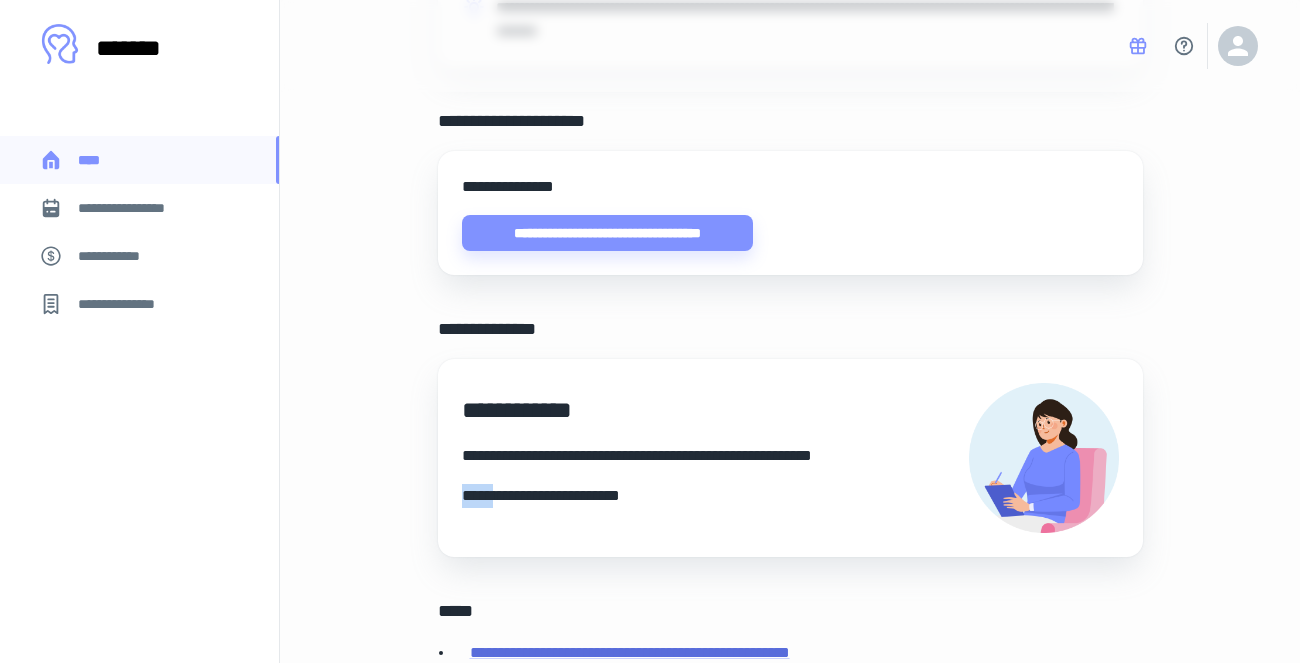 click on "**********" at bounding box center [680, 476] 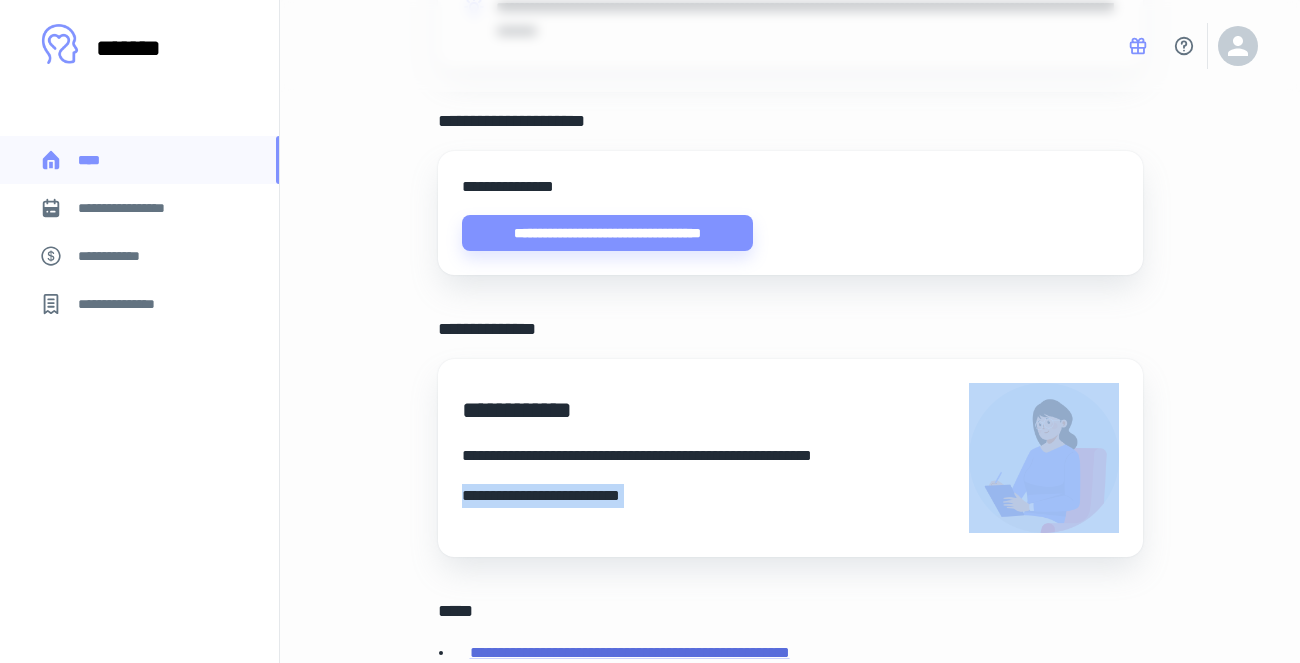 click on "**********" at bounding box center (680, 476) 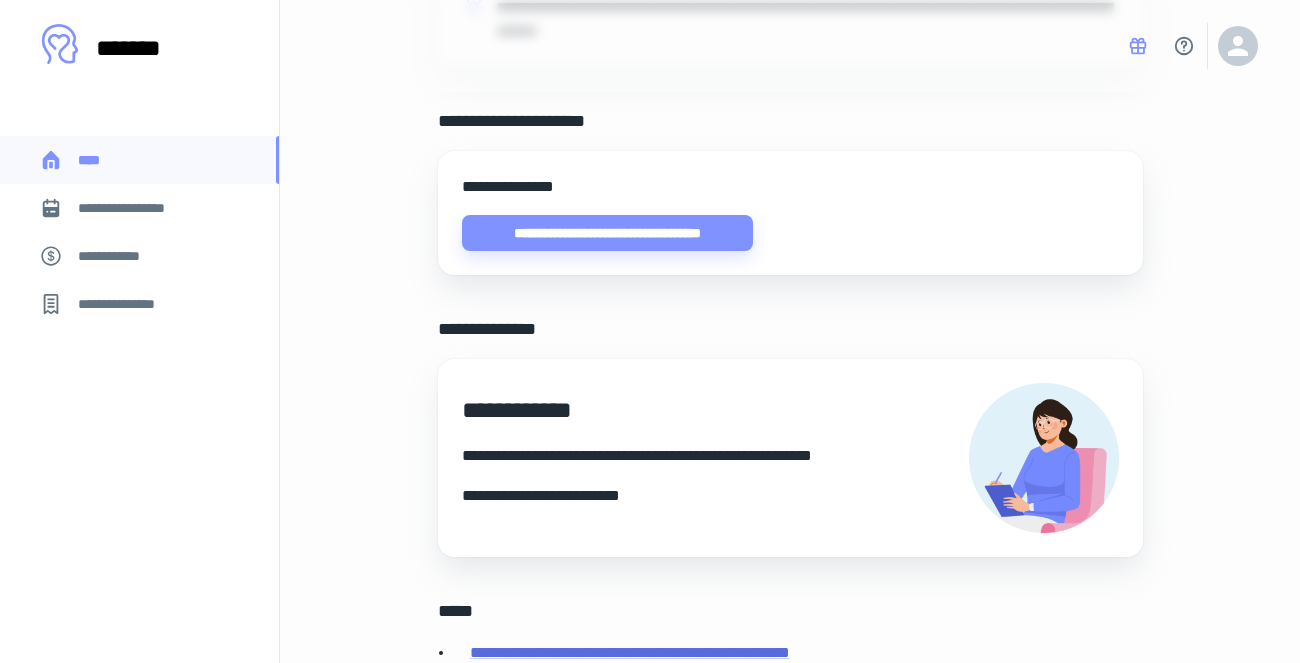 scroll, scrollTop: 826, scrollLeft: 0, axis: vertical 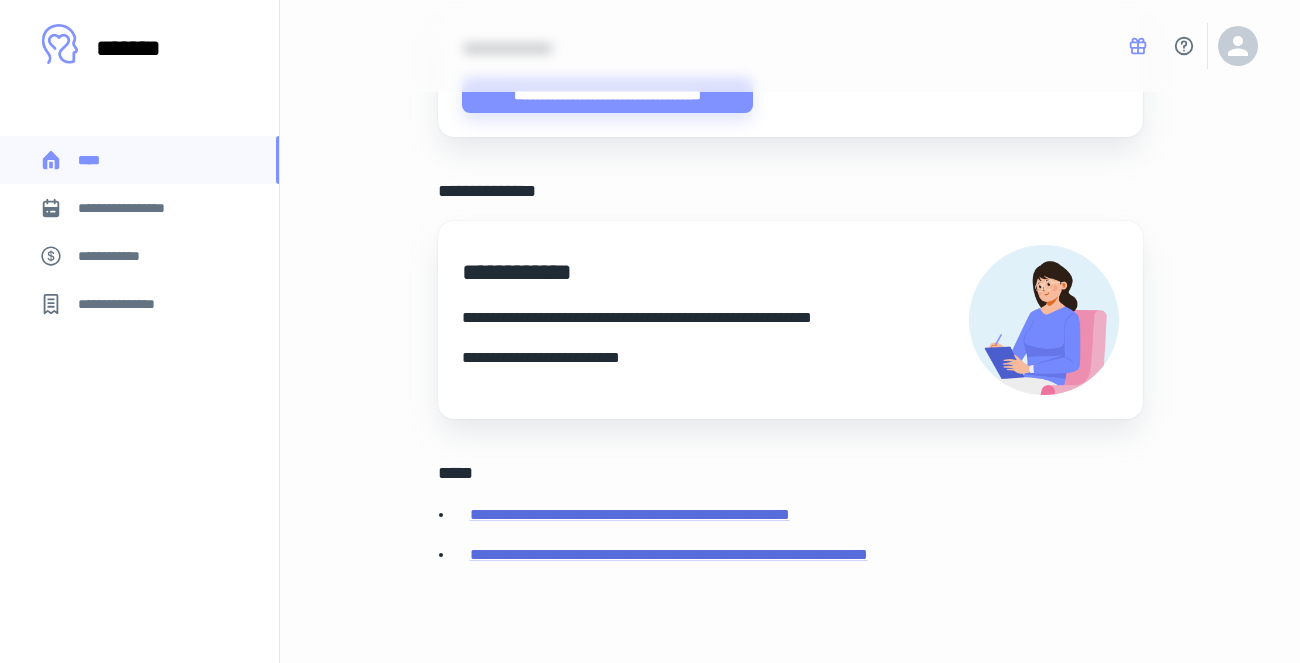 click on "**********" at bounding box center (680, 320) 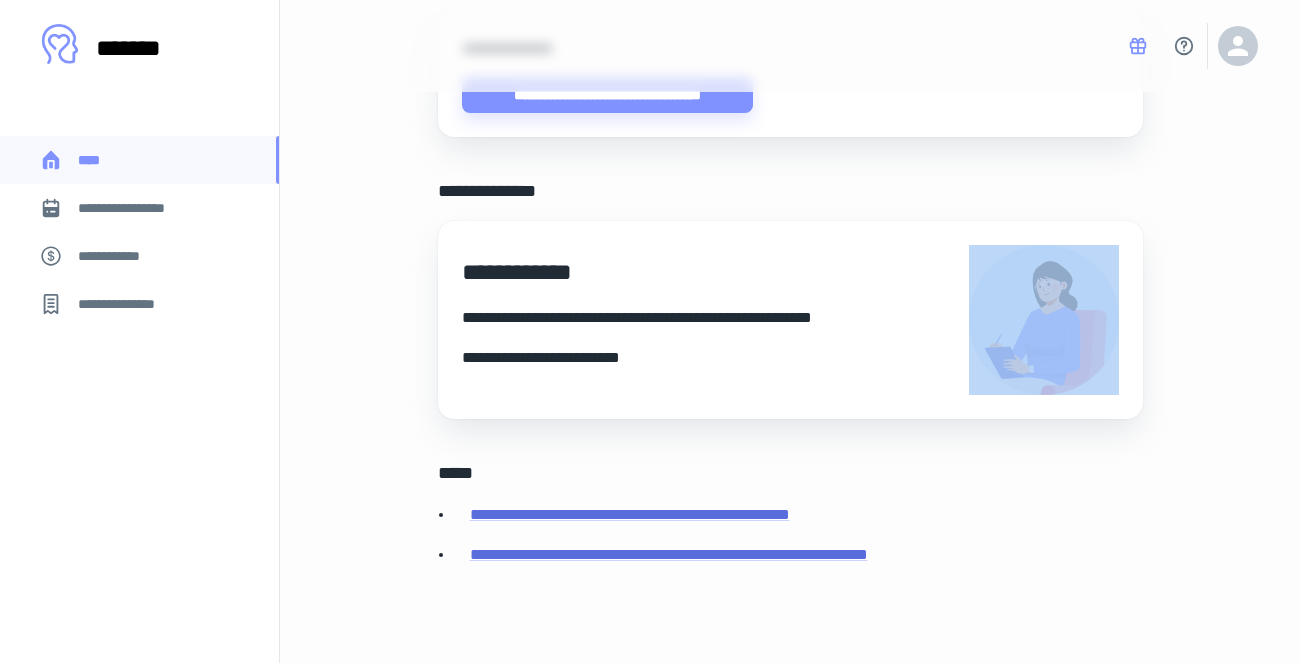 click on "**********" at bounding box center [680, 320] 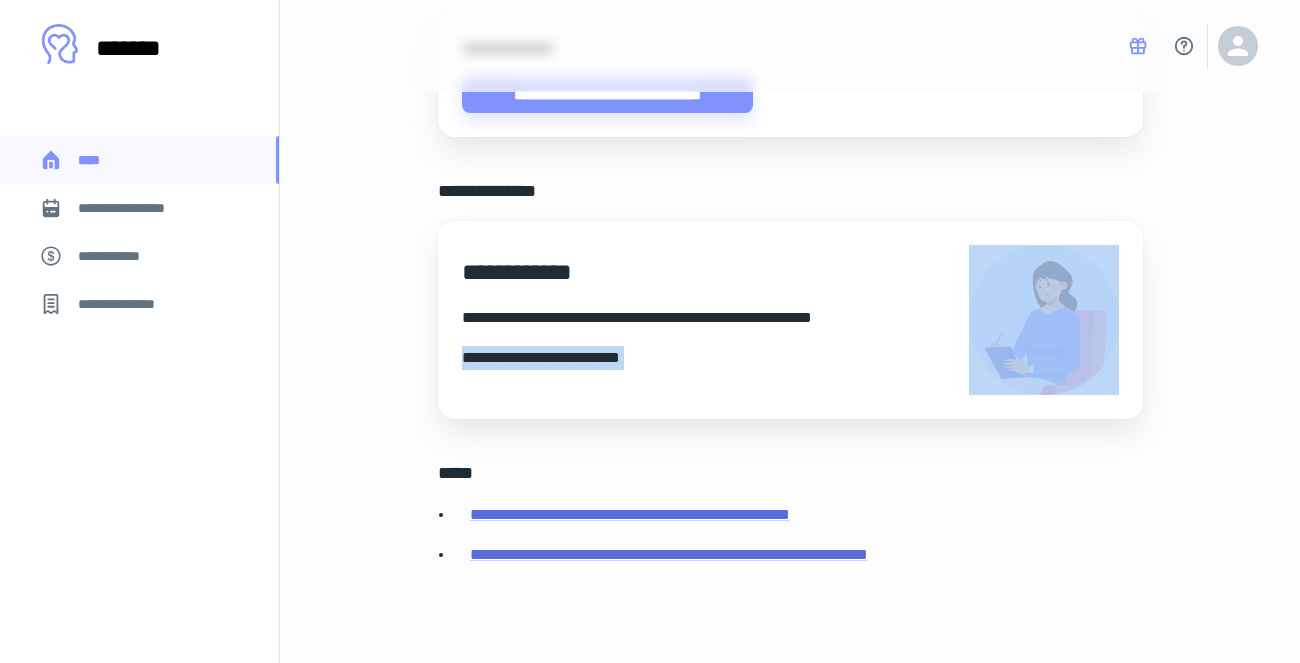click on "**********" at bounding box center (680, 320) 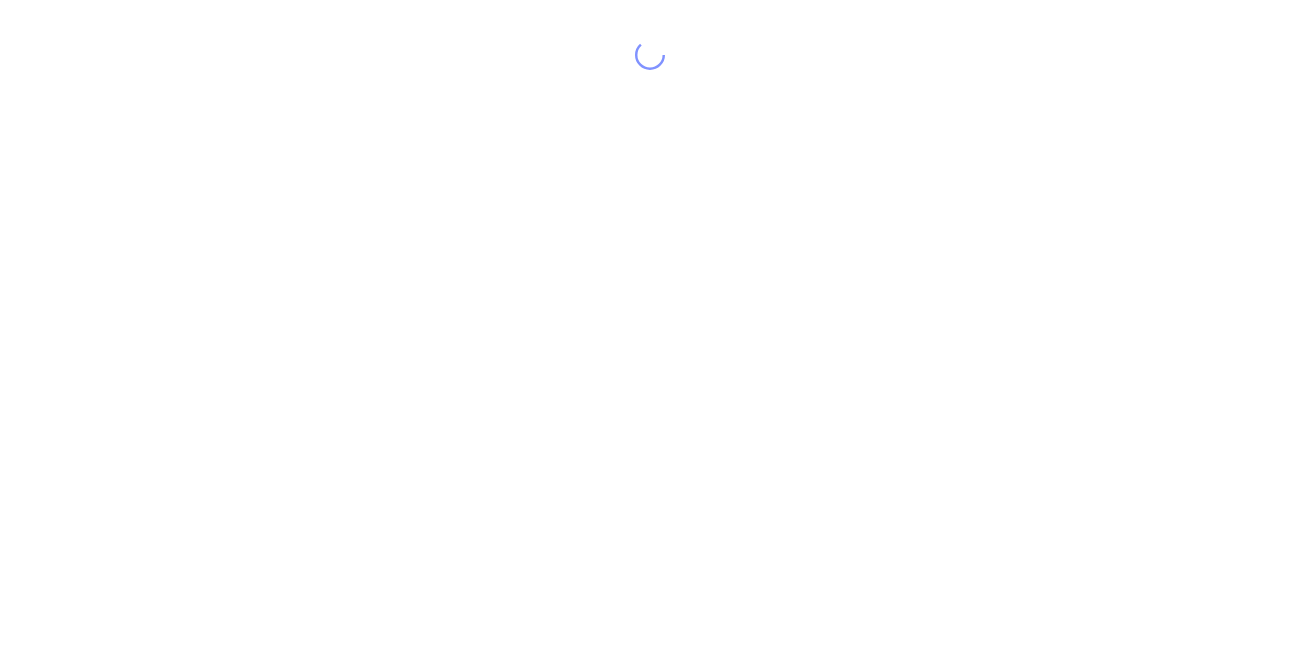 scroll, scrollTop: 0, scrollLeft: 0, axis: both 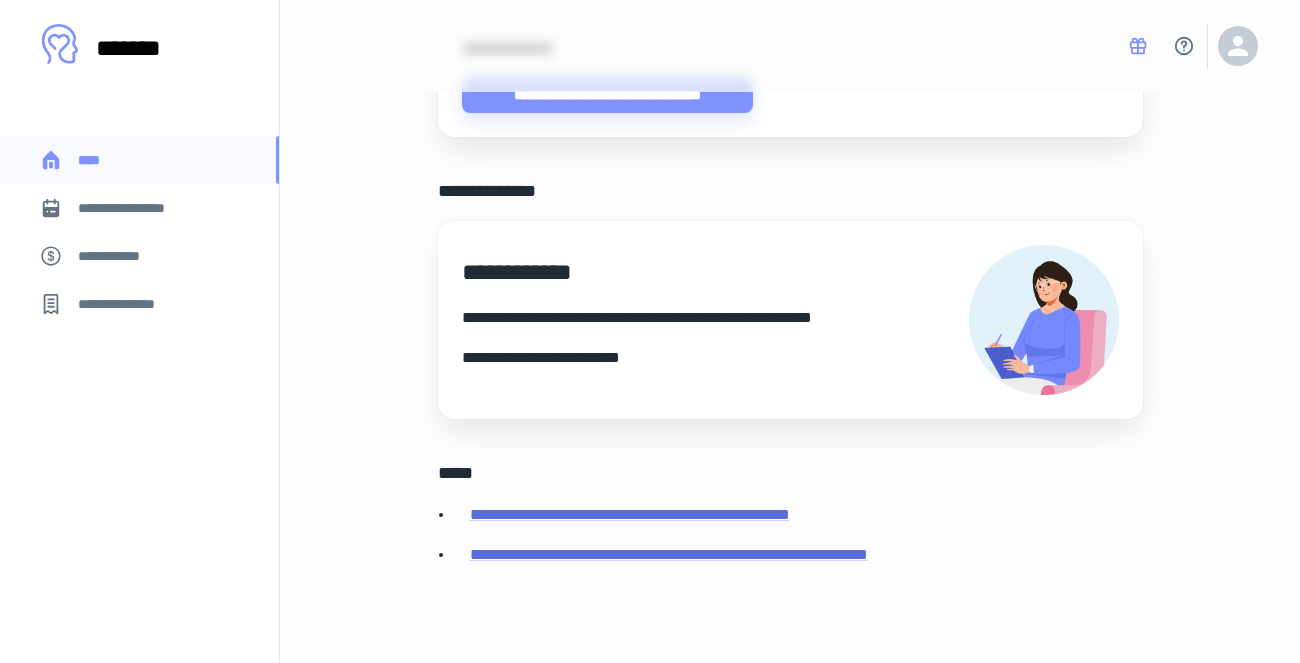 click on "**********" at bounding box center (680, 320) 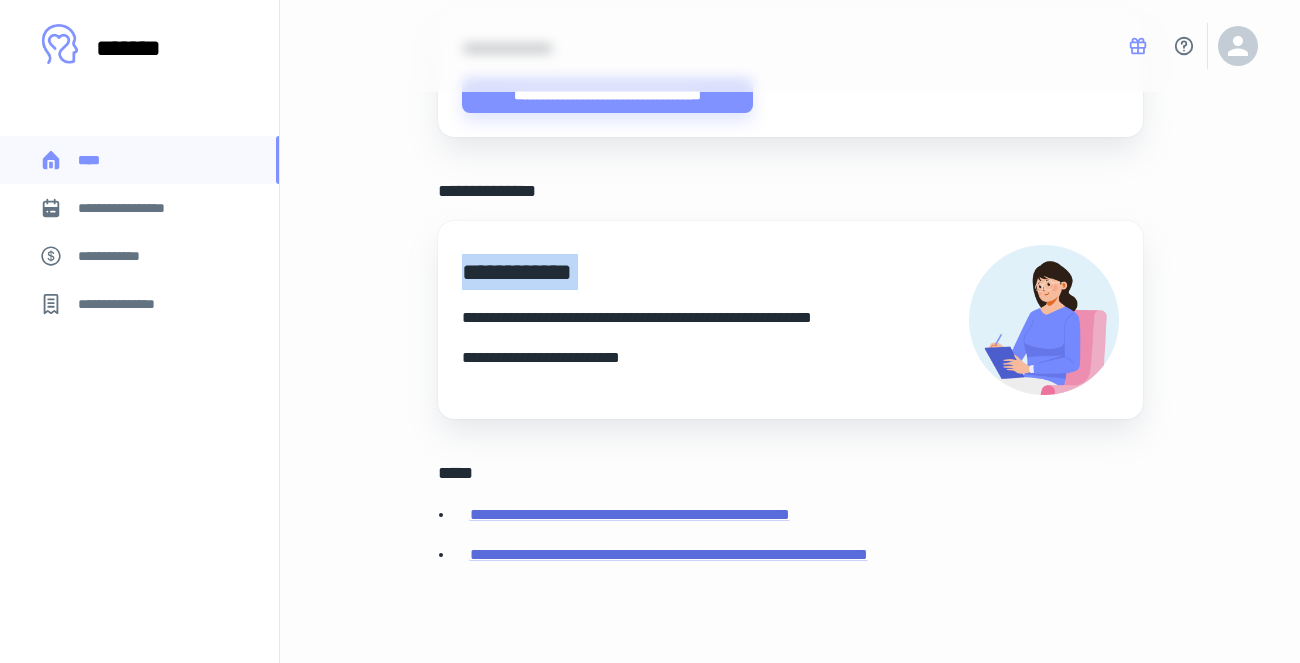 click on "**********" at bounding box center [680, 320] 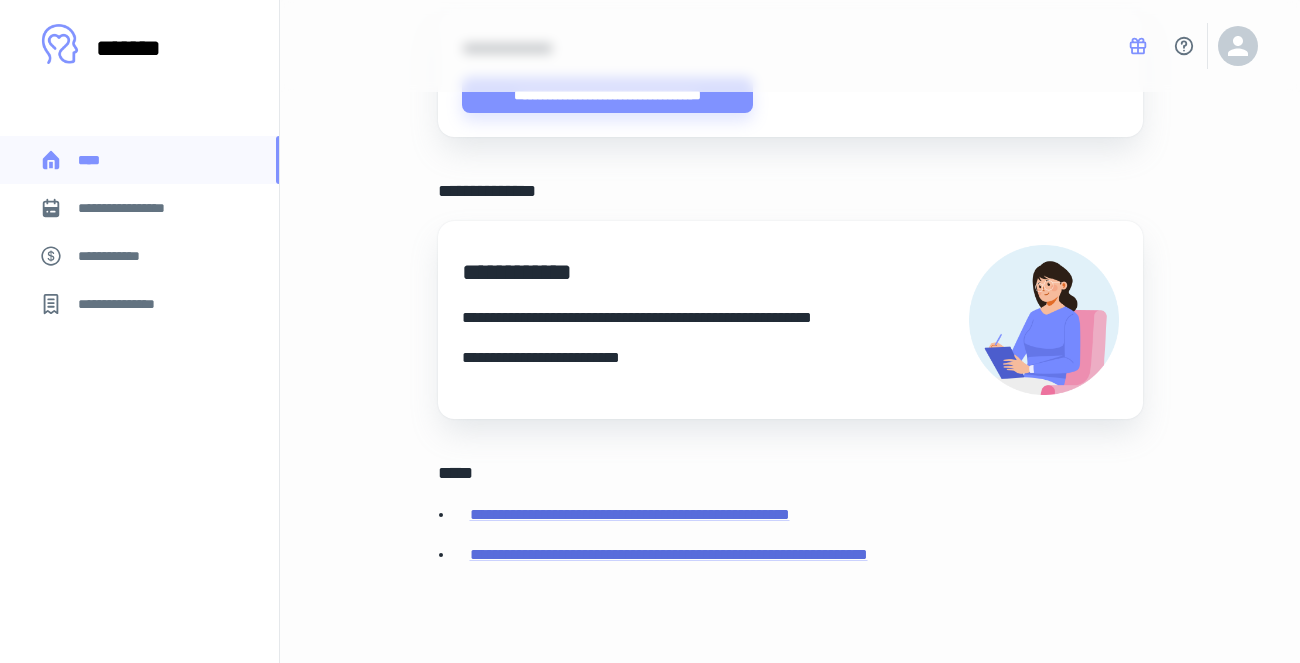 click on "**********" at bounding box center (680, 318) 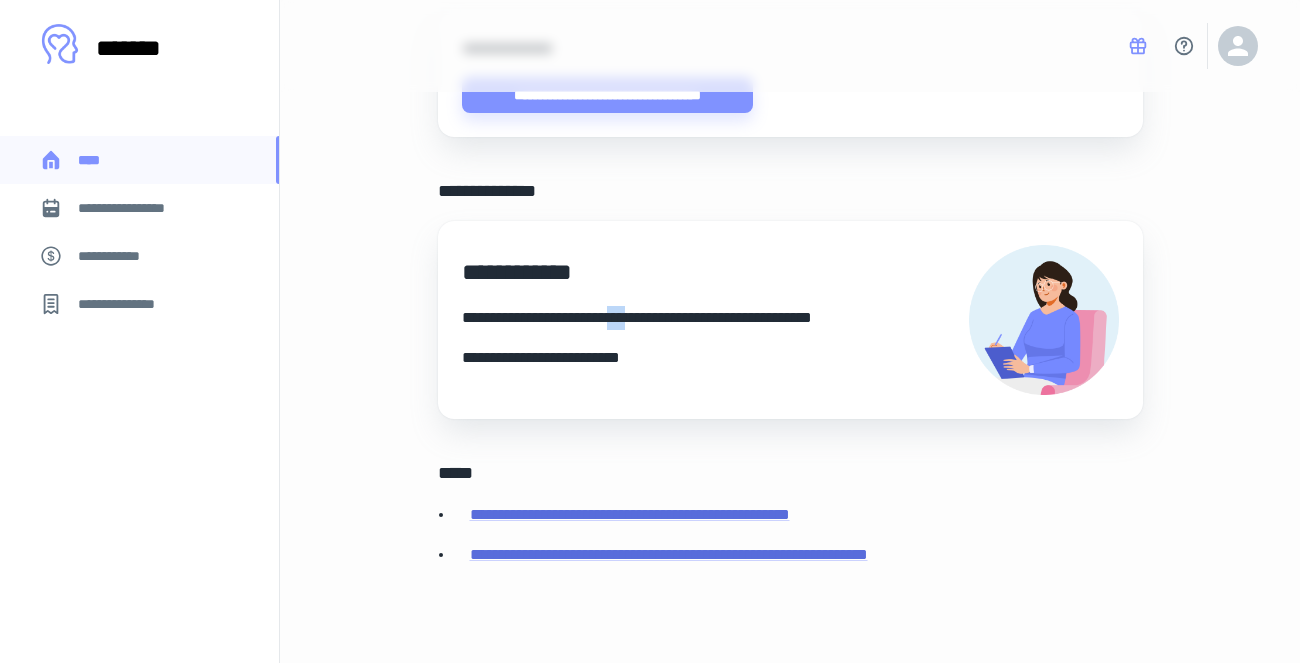 click on "**********" at bounding box center [680, 318] 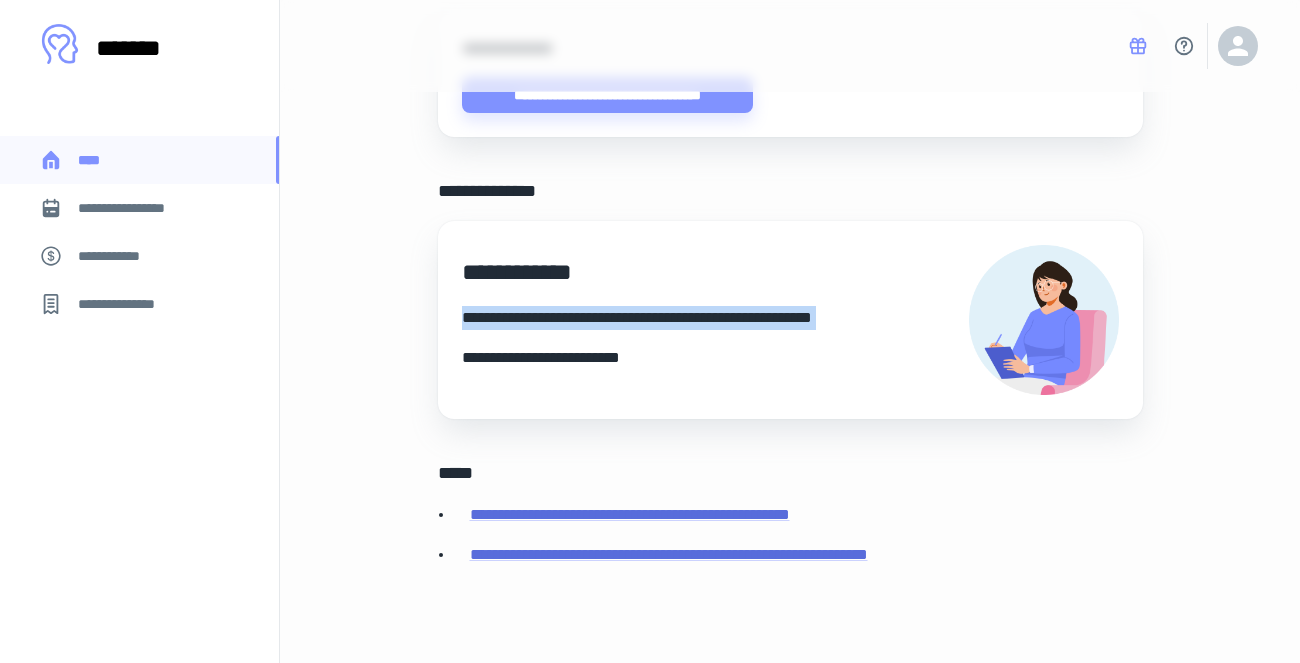 click on "**********" at bounding box center [680, 318] 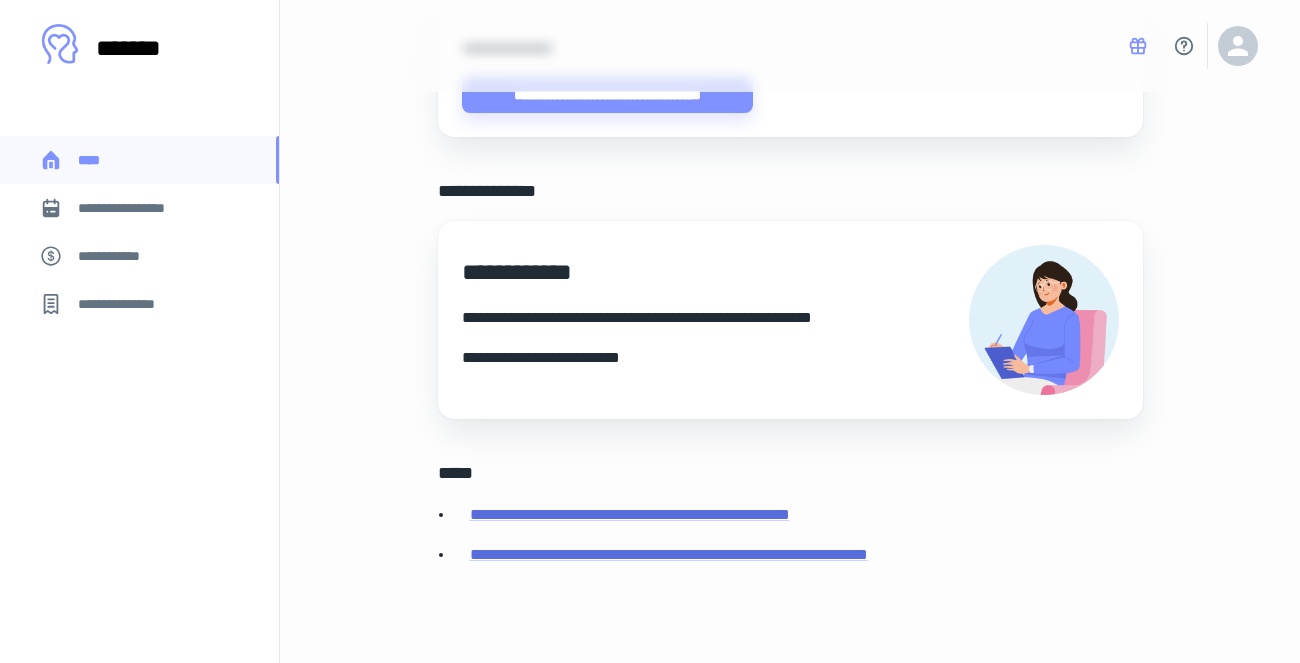 click on "**********" at bounding box center (680, 358) 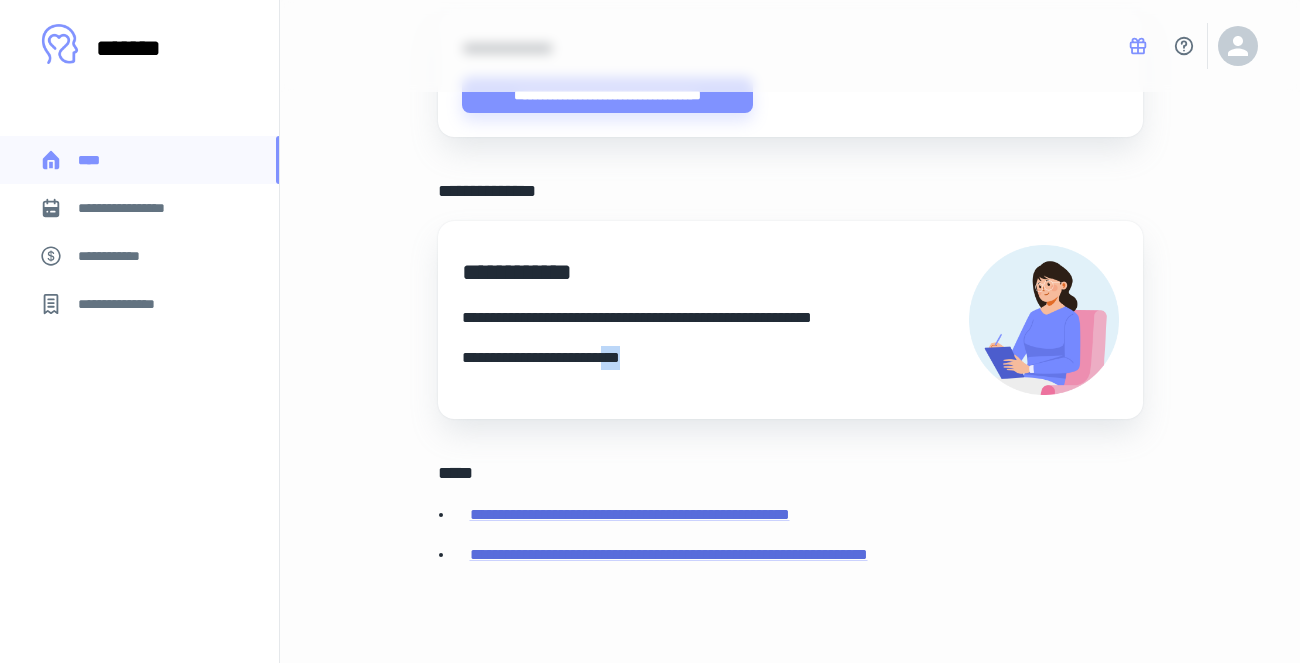 click on "**********" at bounding box center [680, 358] 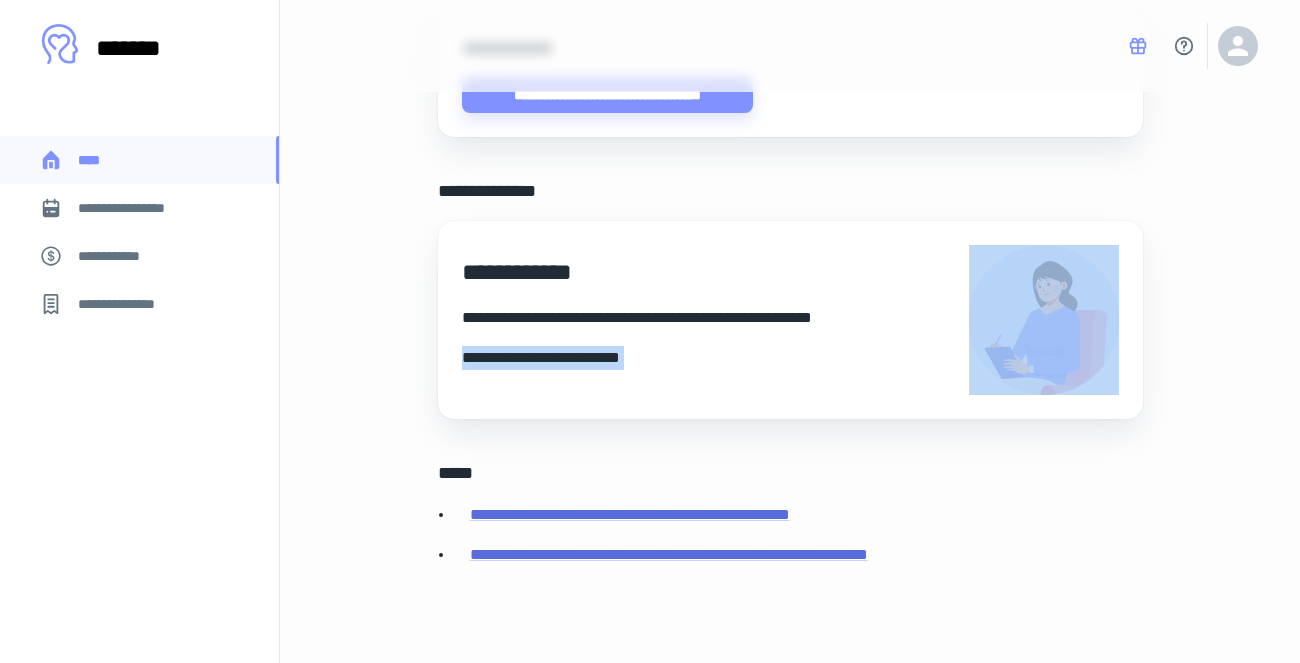 click on "**********" at bounding box center [680, 358] 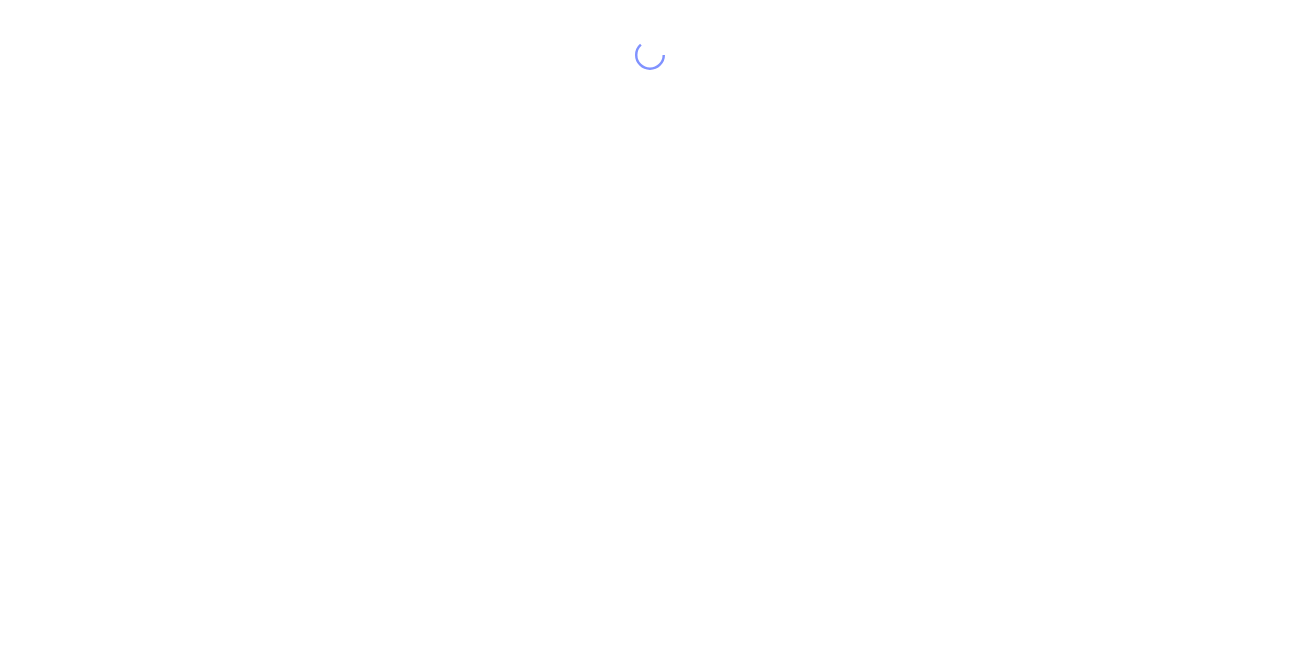 scroll, scrollTop: 40, scrollLeft: 0, axis: vertical 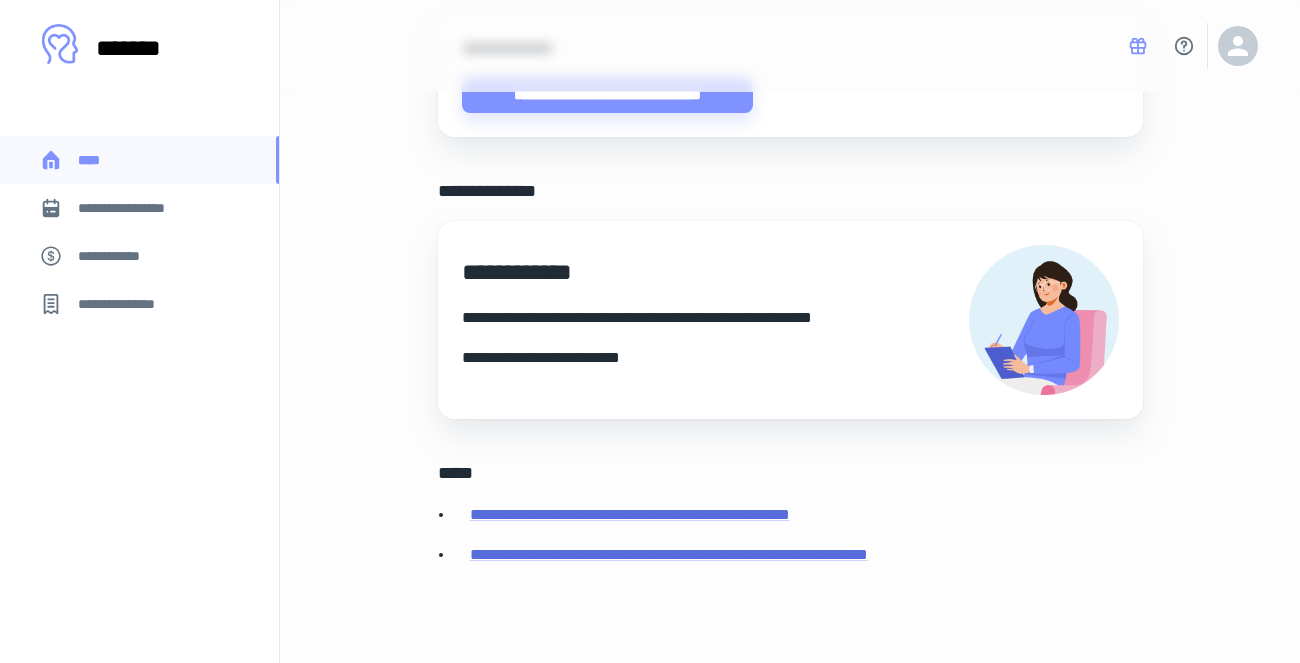 click on "**********" at bounding box center [680, 318] 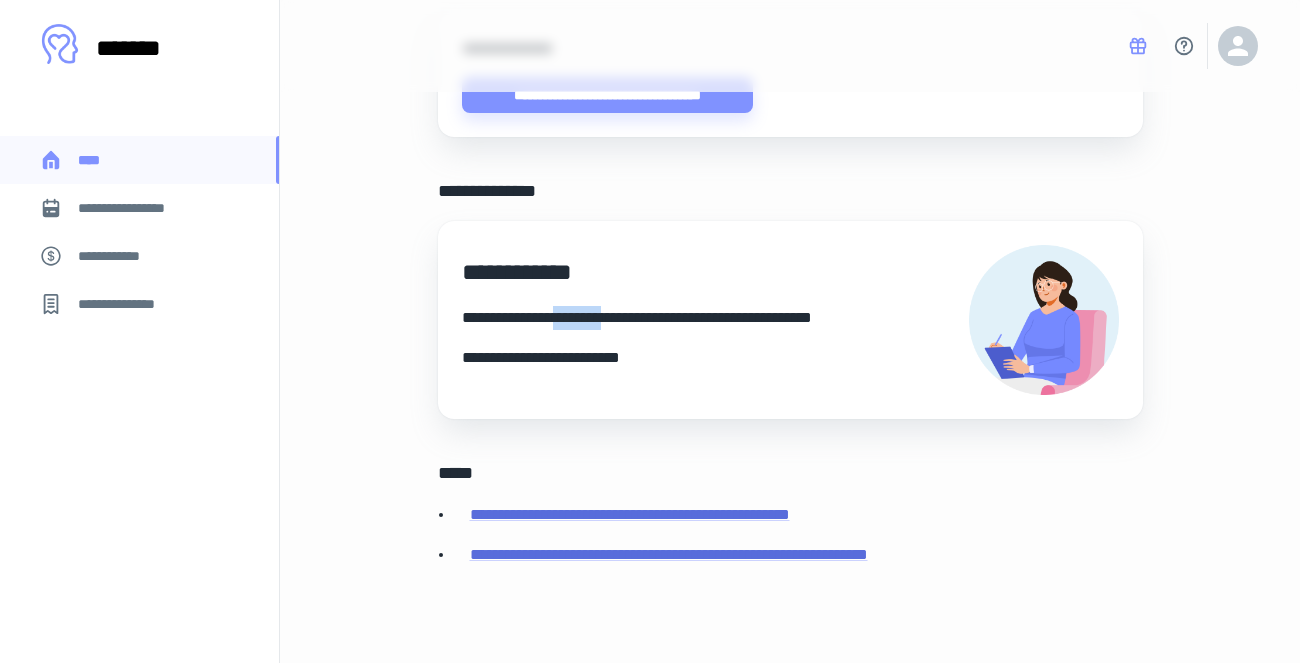 click on "**********" at bounding box center (680, 318) 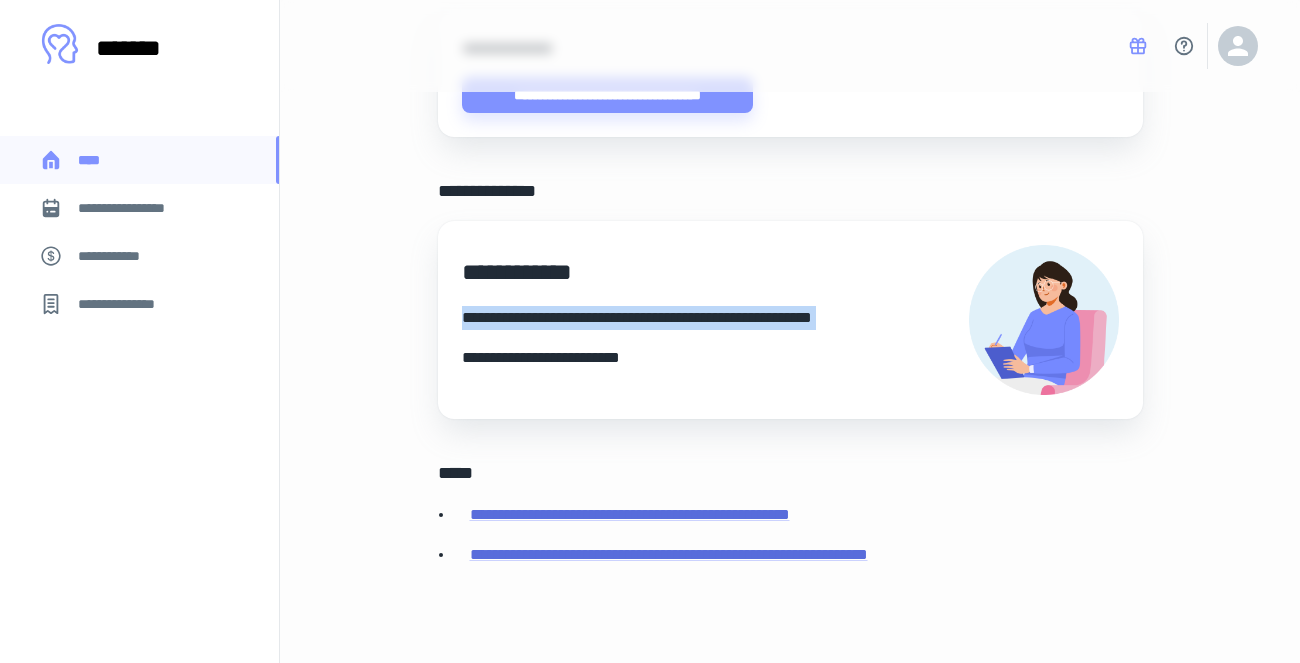 click on "**********" at bounding box center (680, 318) 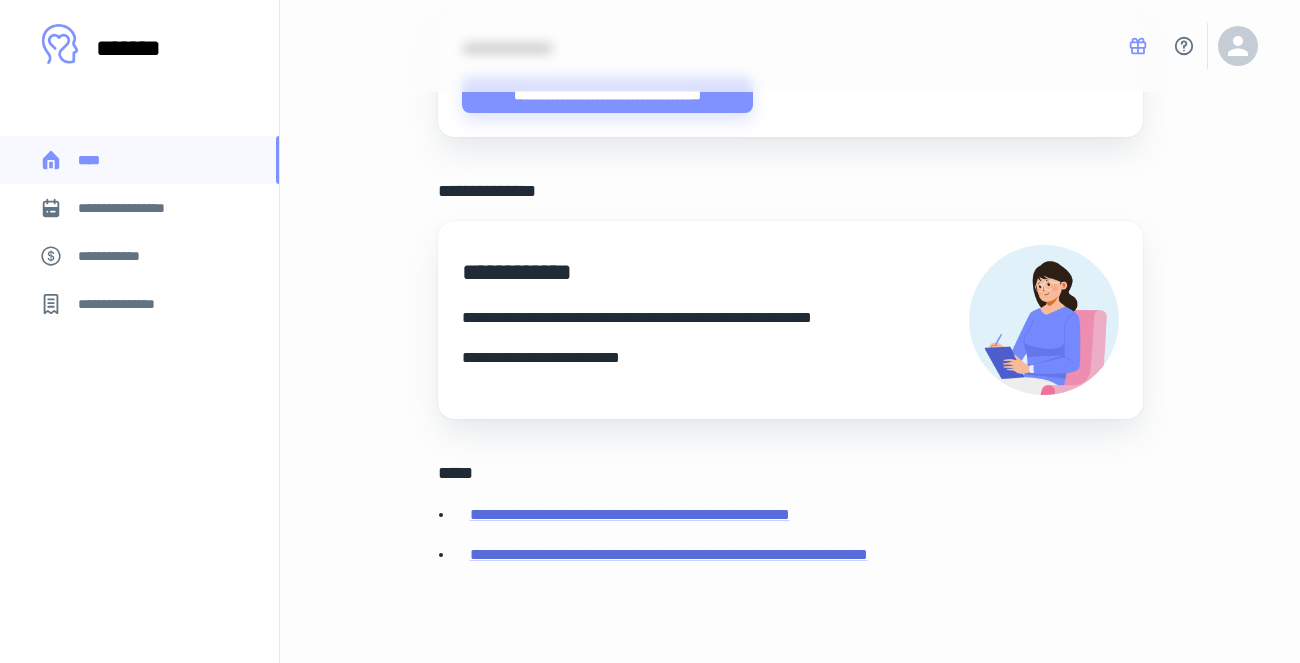 click on "**********" at bounding box center (680, 358) 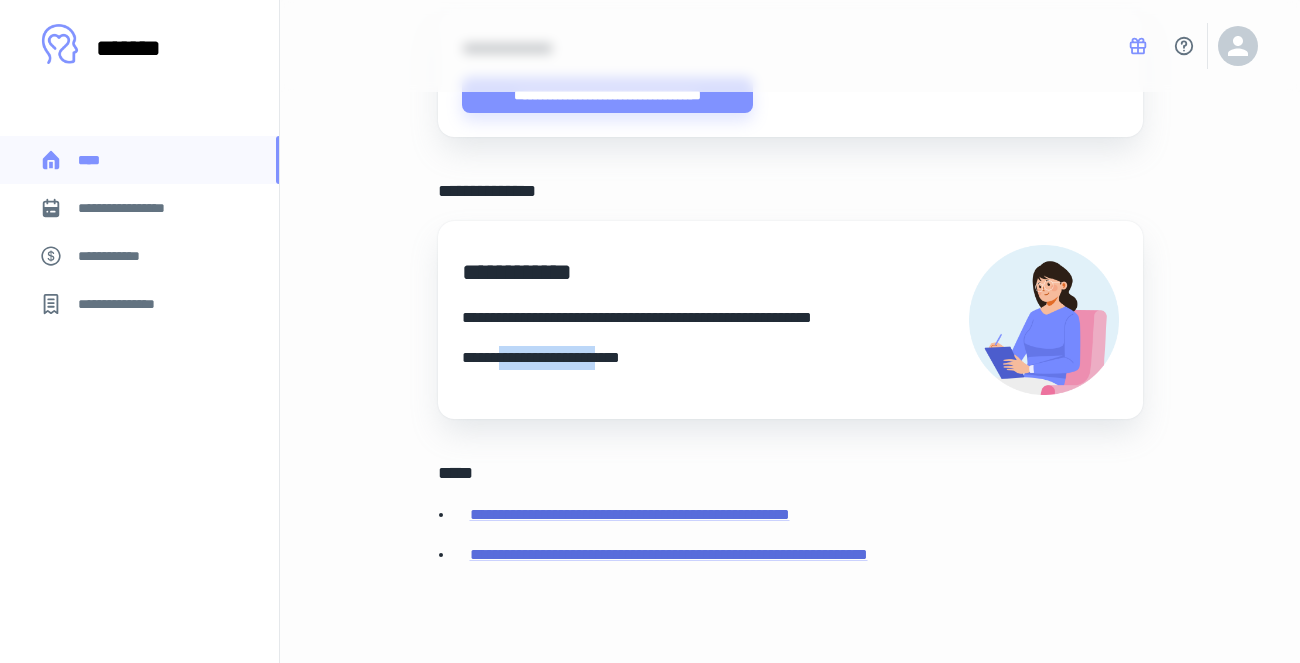click on "**********" at bounding box center (680, 358) 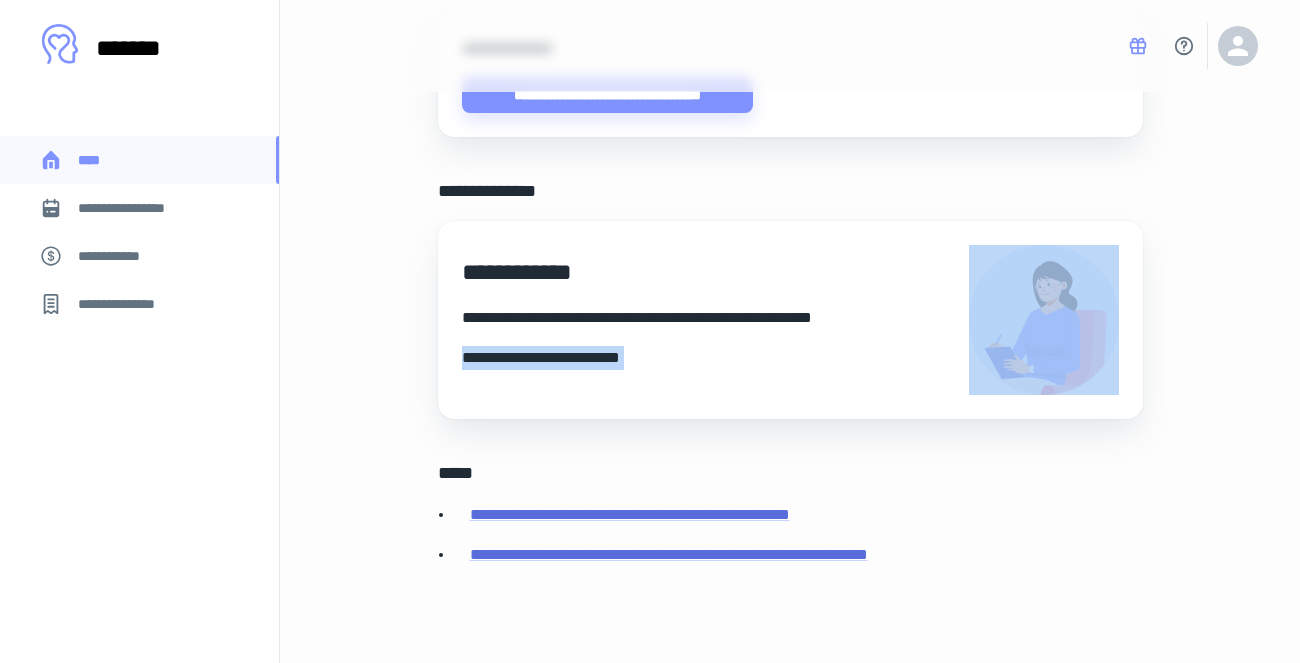 click on "**********" at bounding box center (680, 358) 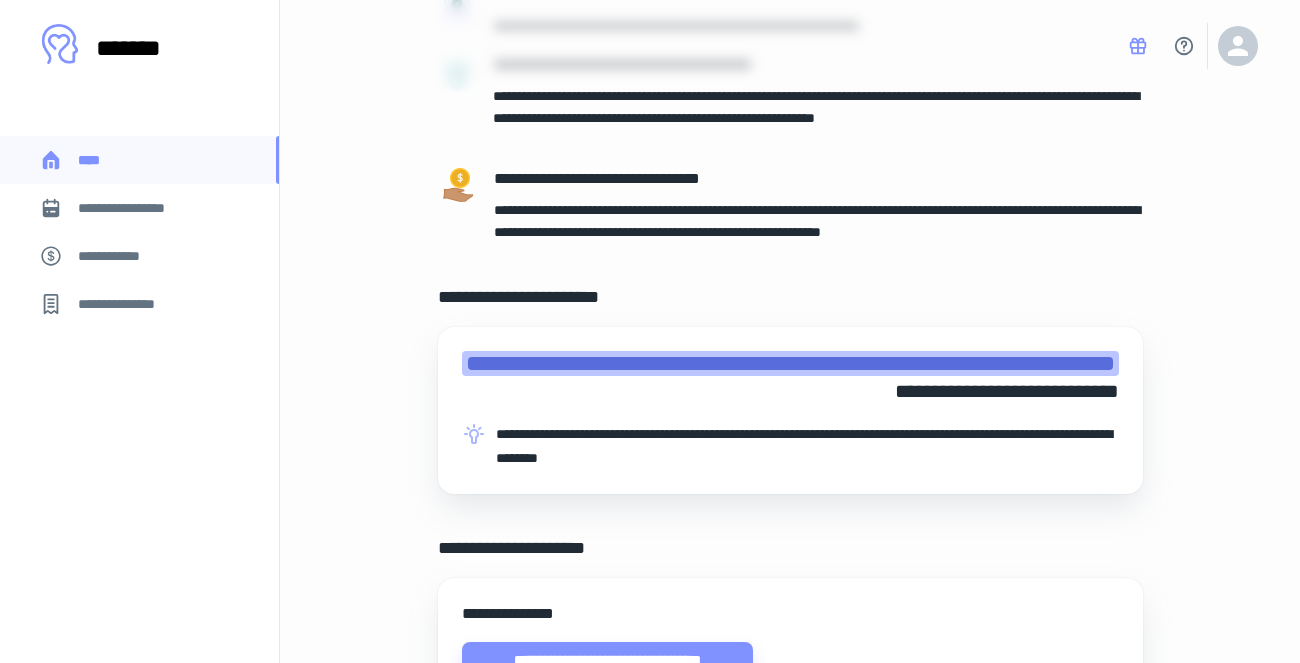 scroll, scrollTop: 826, scrollLeft: 0, axis: vertical 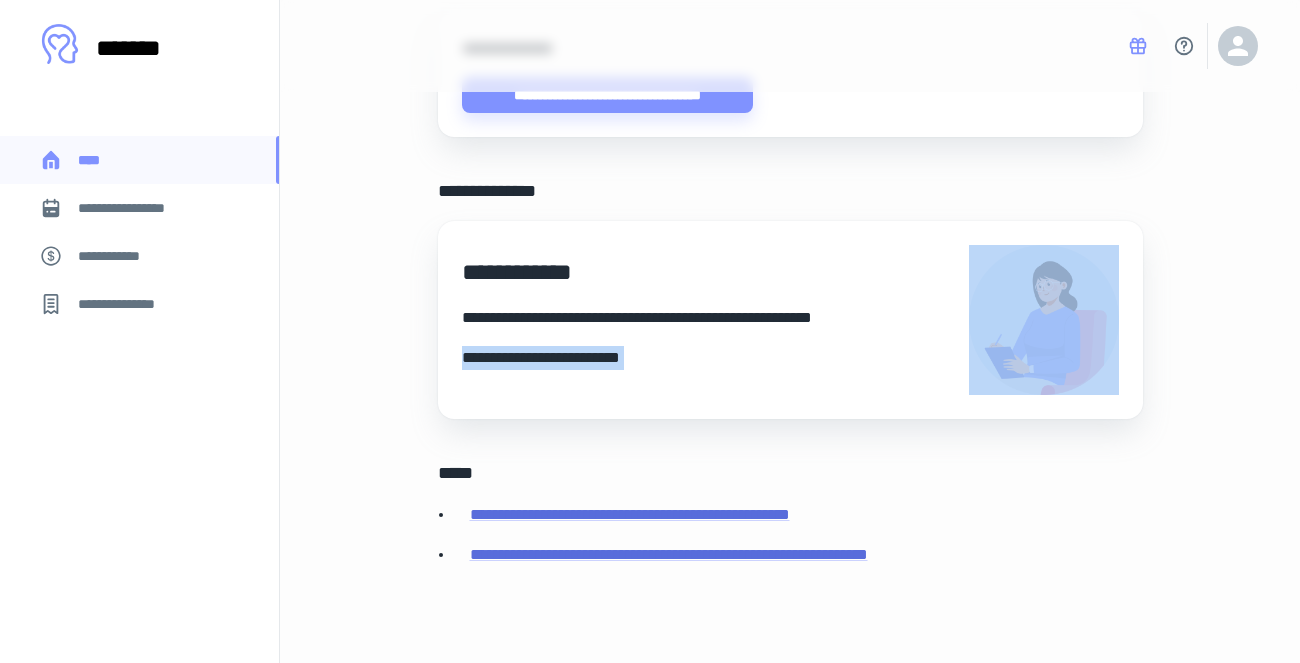 click on "**********" at bounding box center [680, 358] 